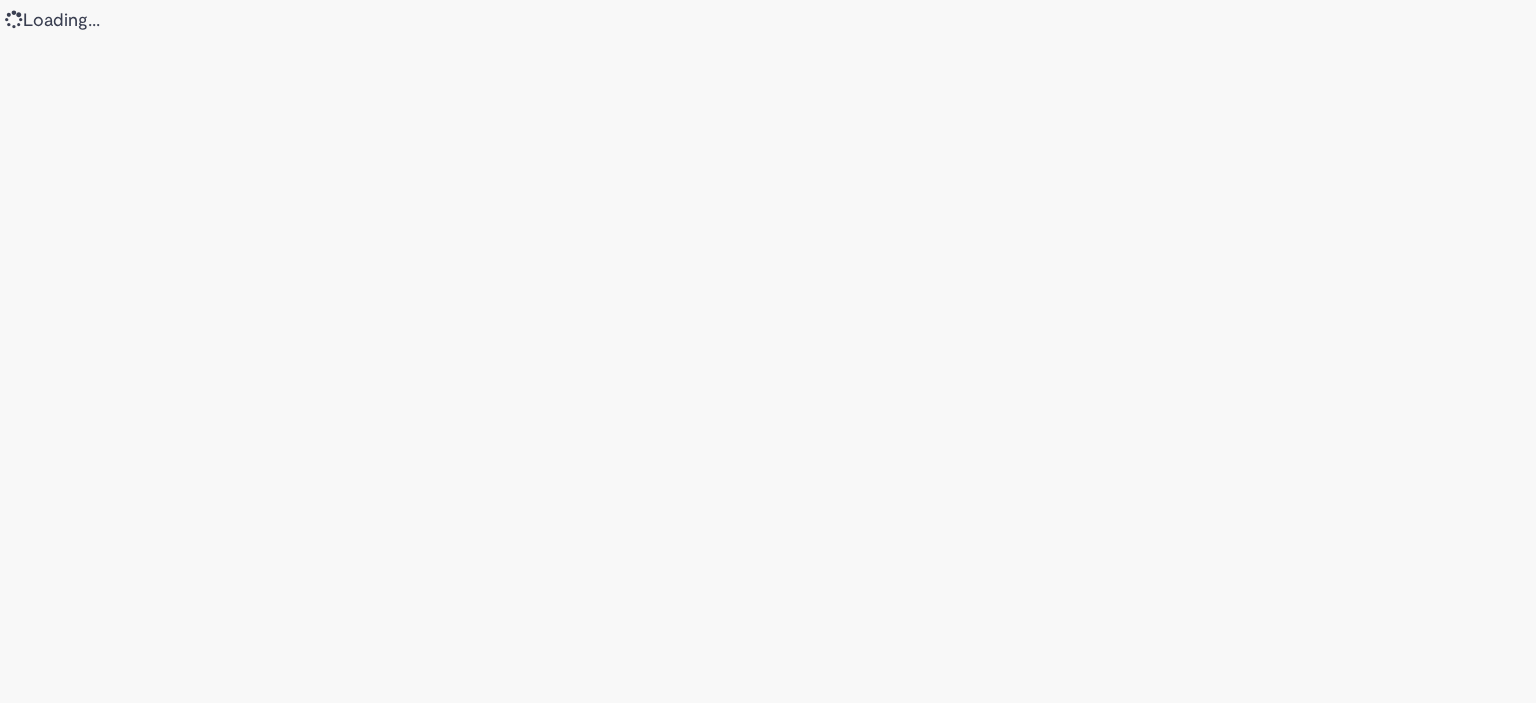 scroll, scrollTop: 0, scrollLeft: 0, axis: both 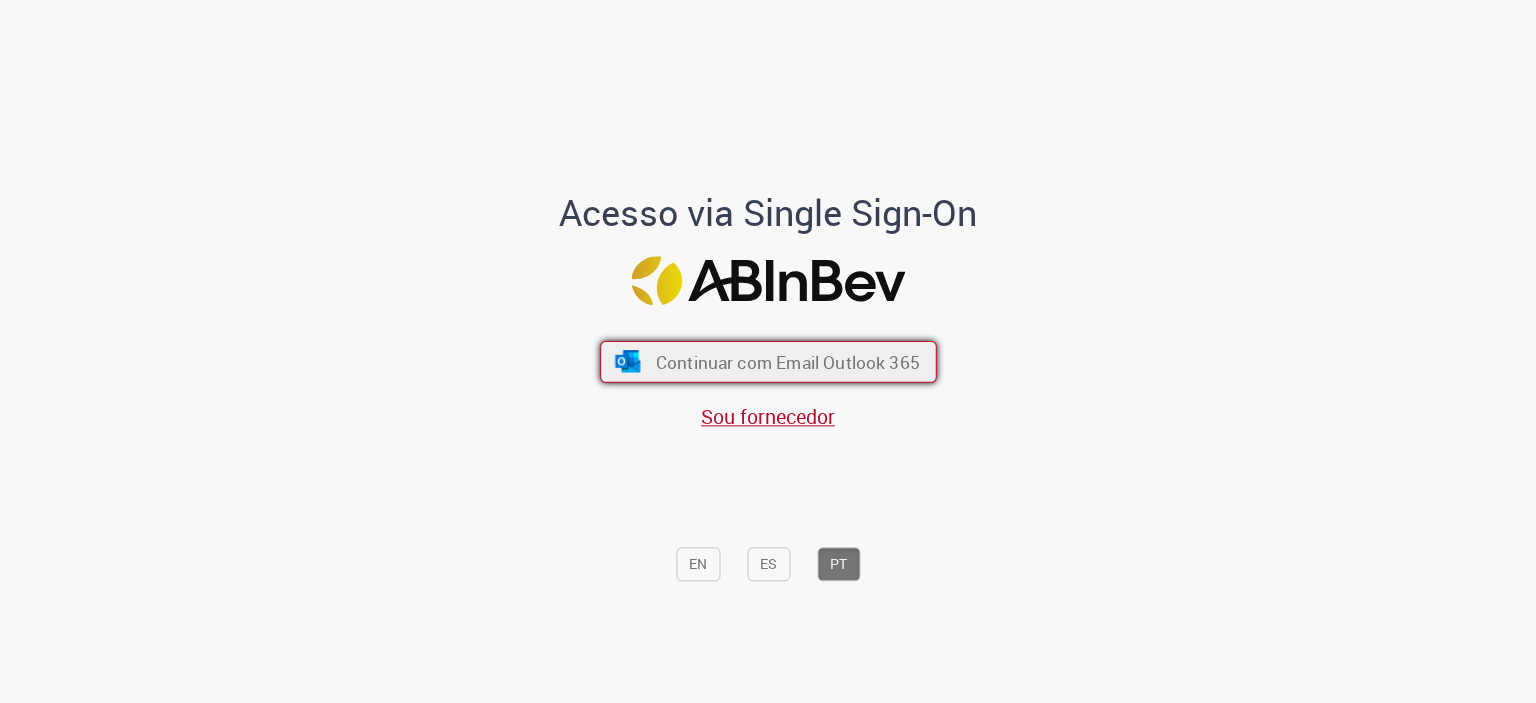 click on "Continuar com Email Outlook 365" at bounding box center [787, 361] 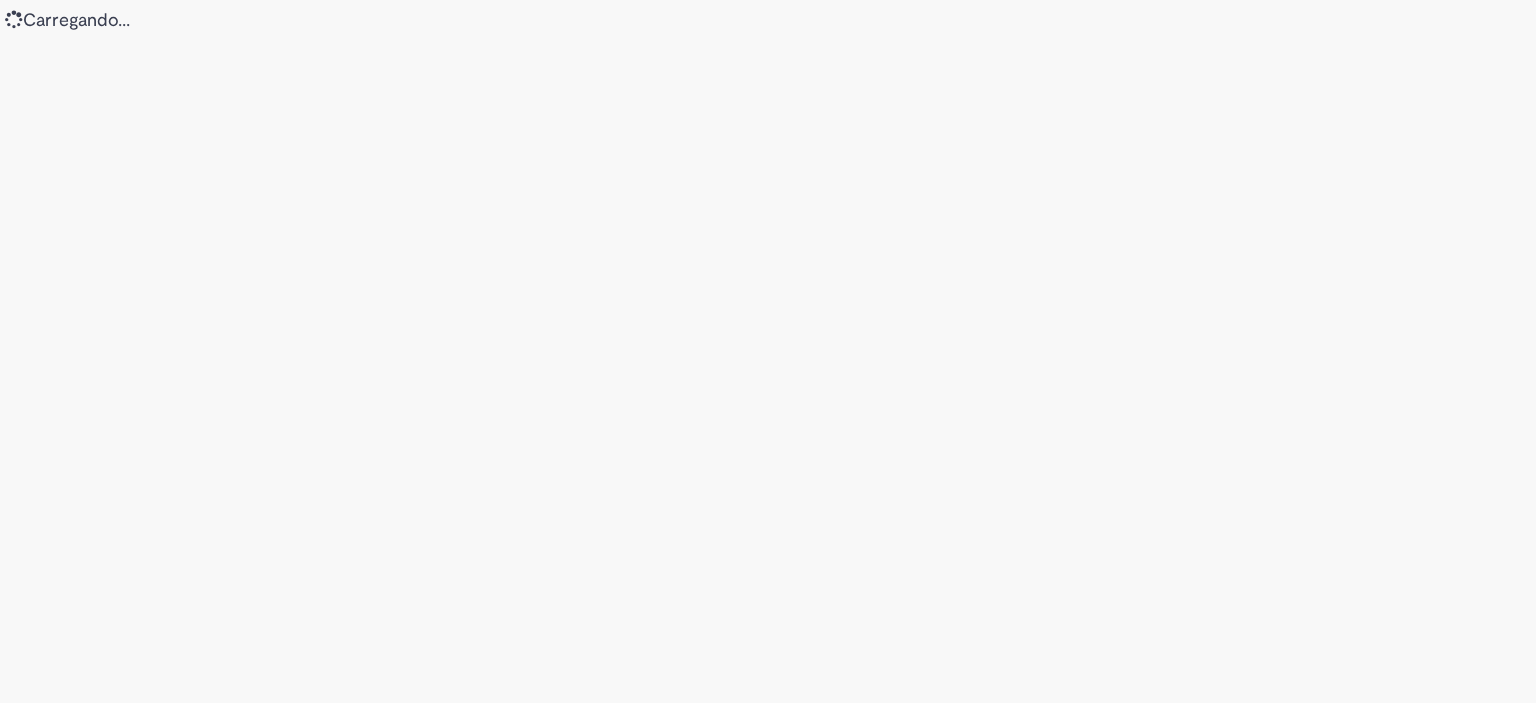scroll, scrollTop: 0, scrollLeft: 0, axis: both 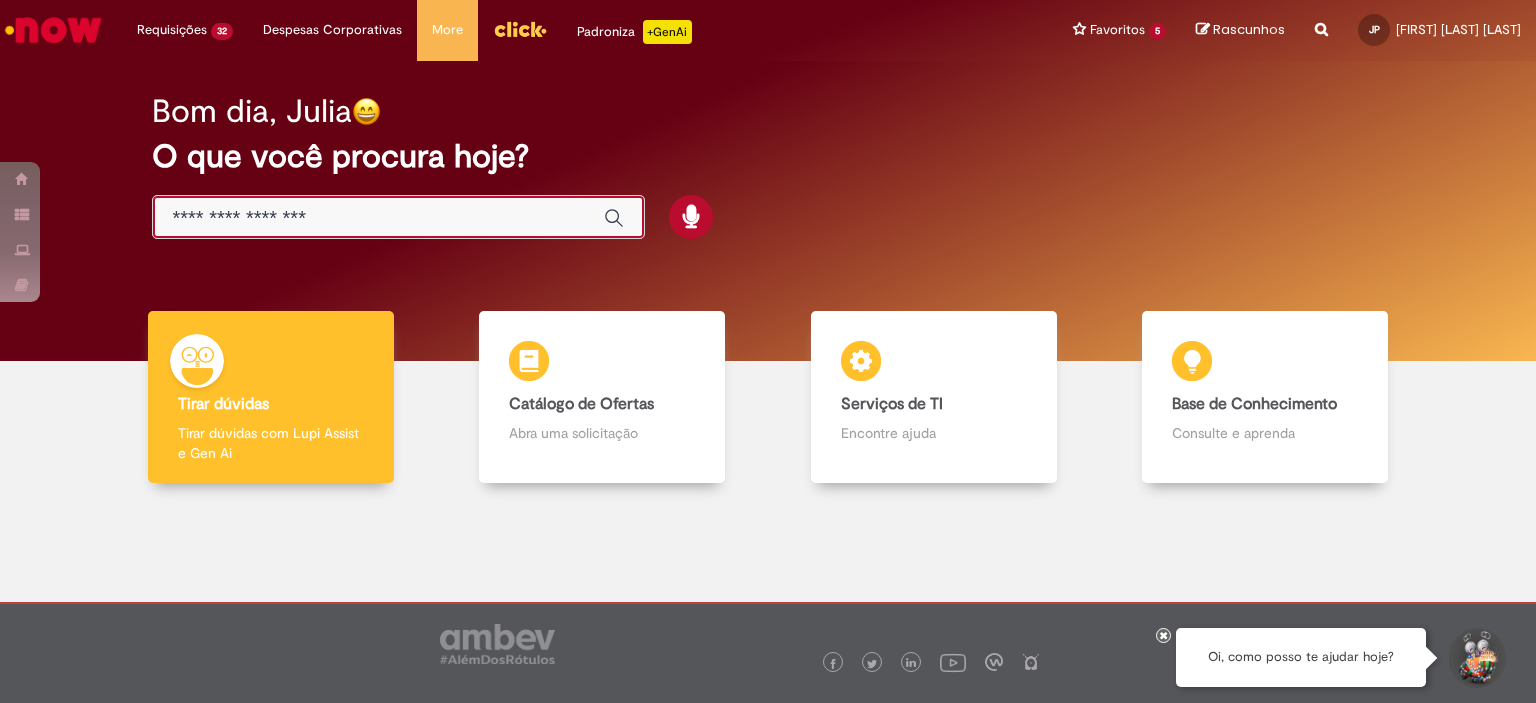 click at bounding box center [378, 218] 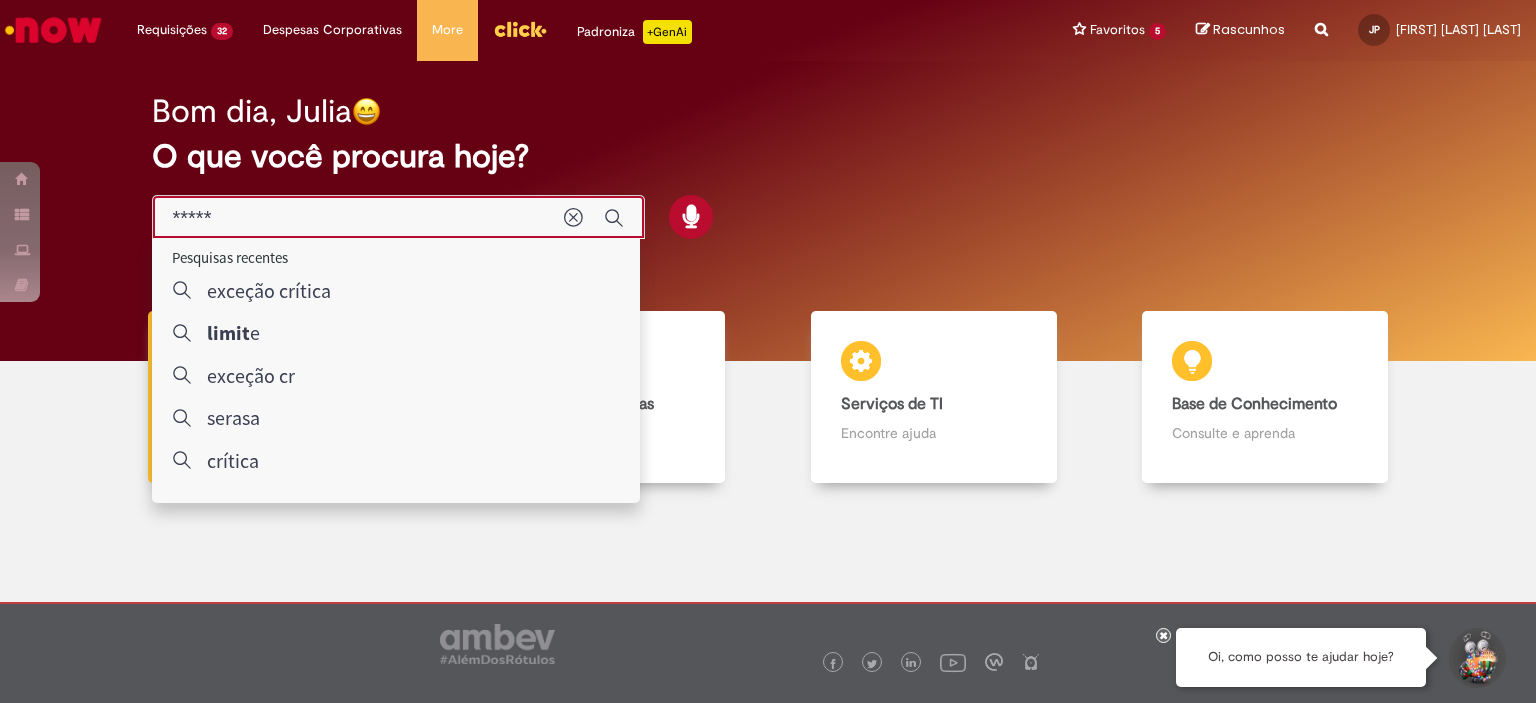 type on "******" 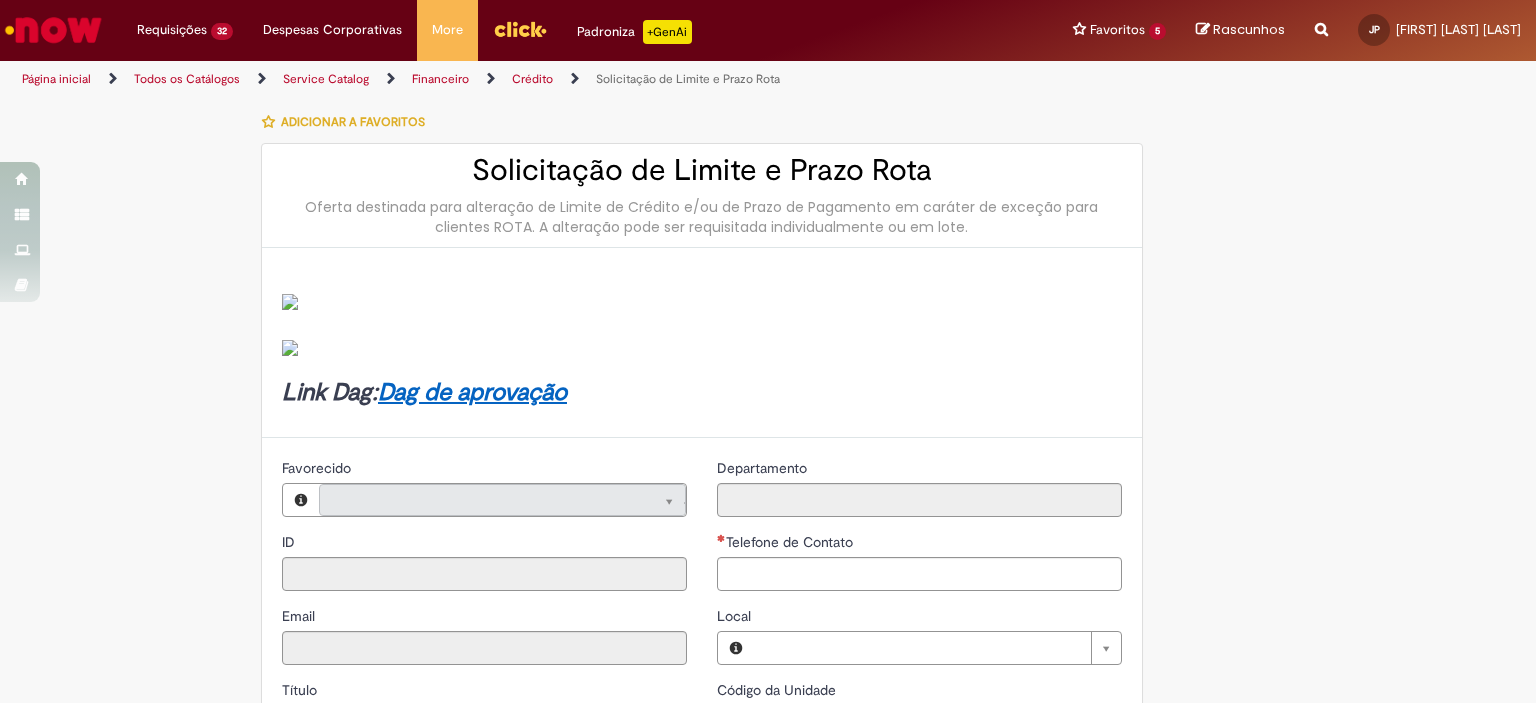 type on "********" 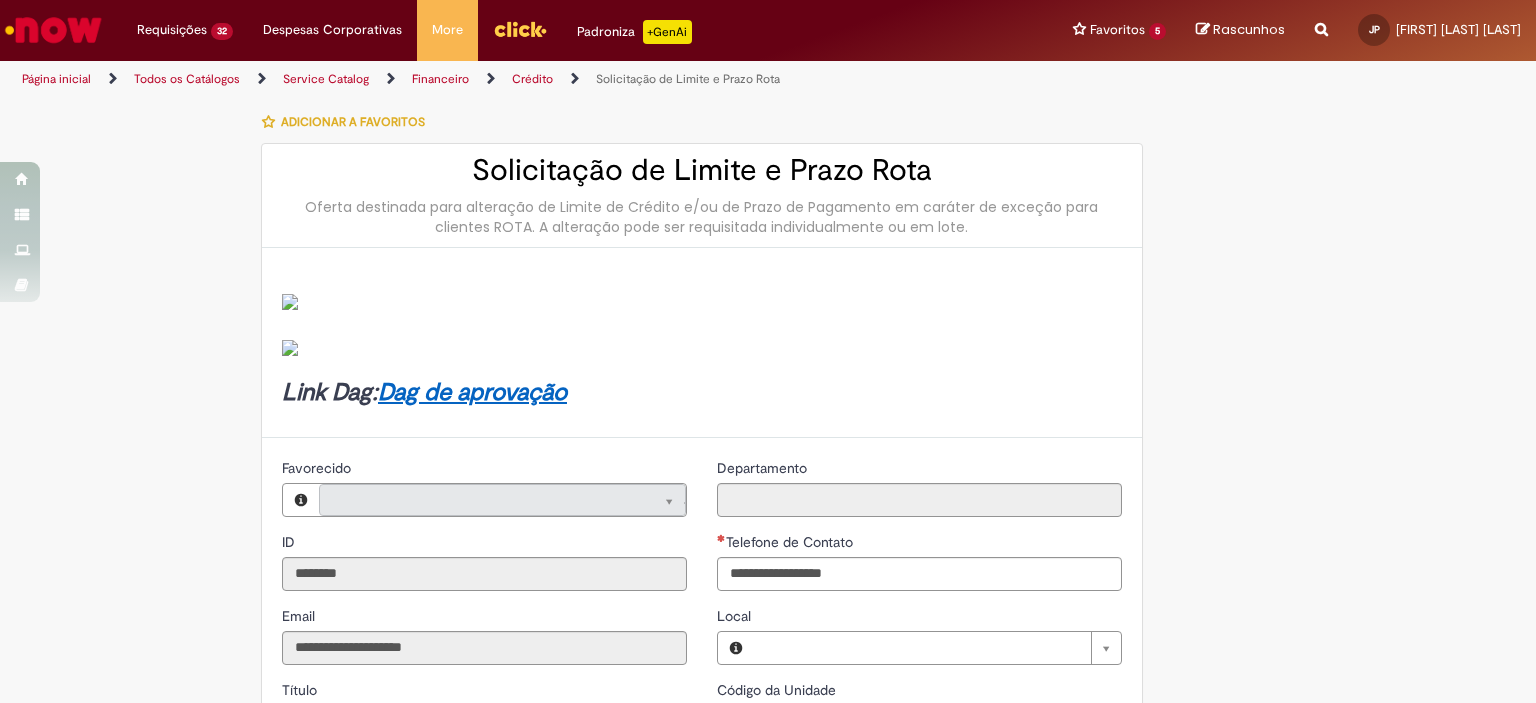 type on "**********" 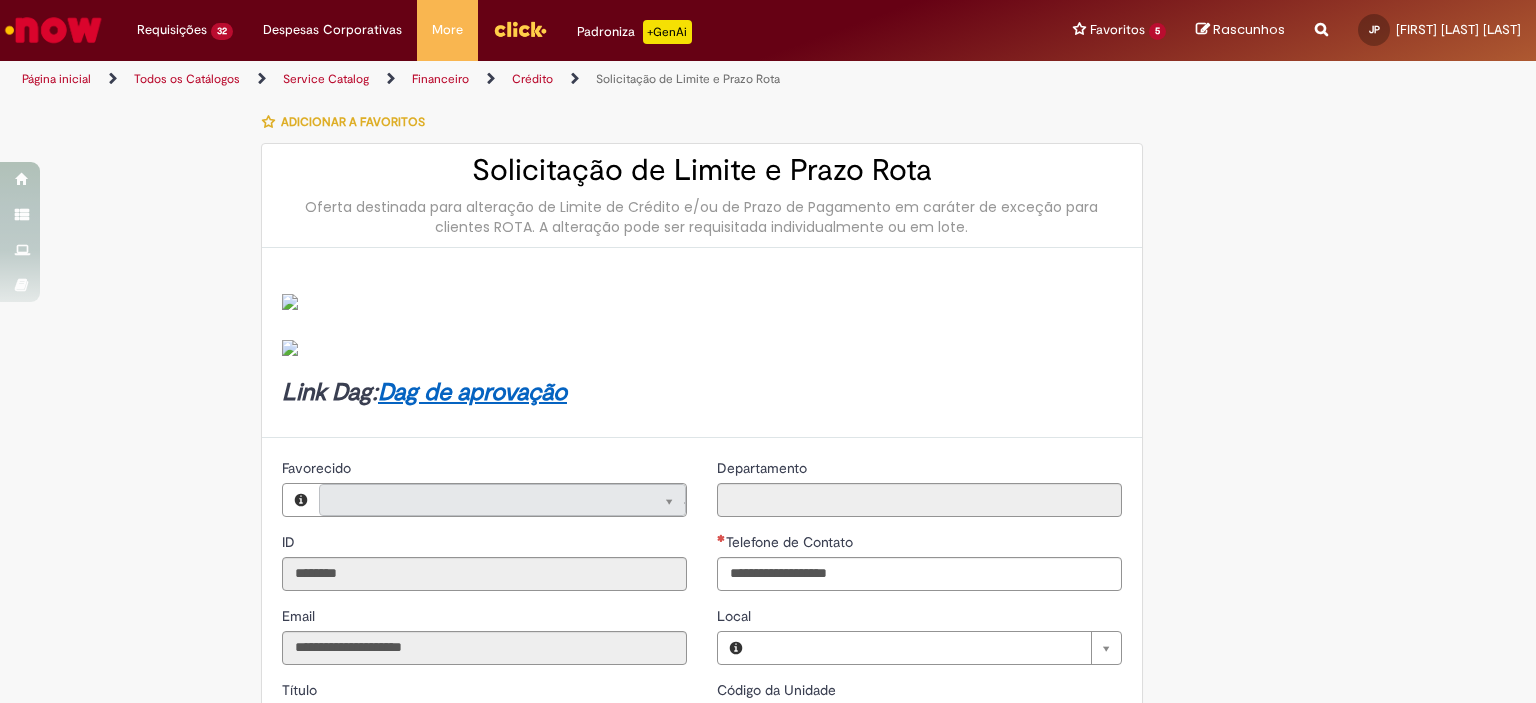 type on "**********" 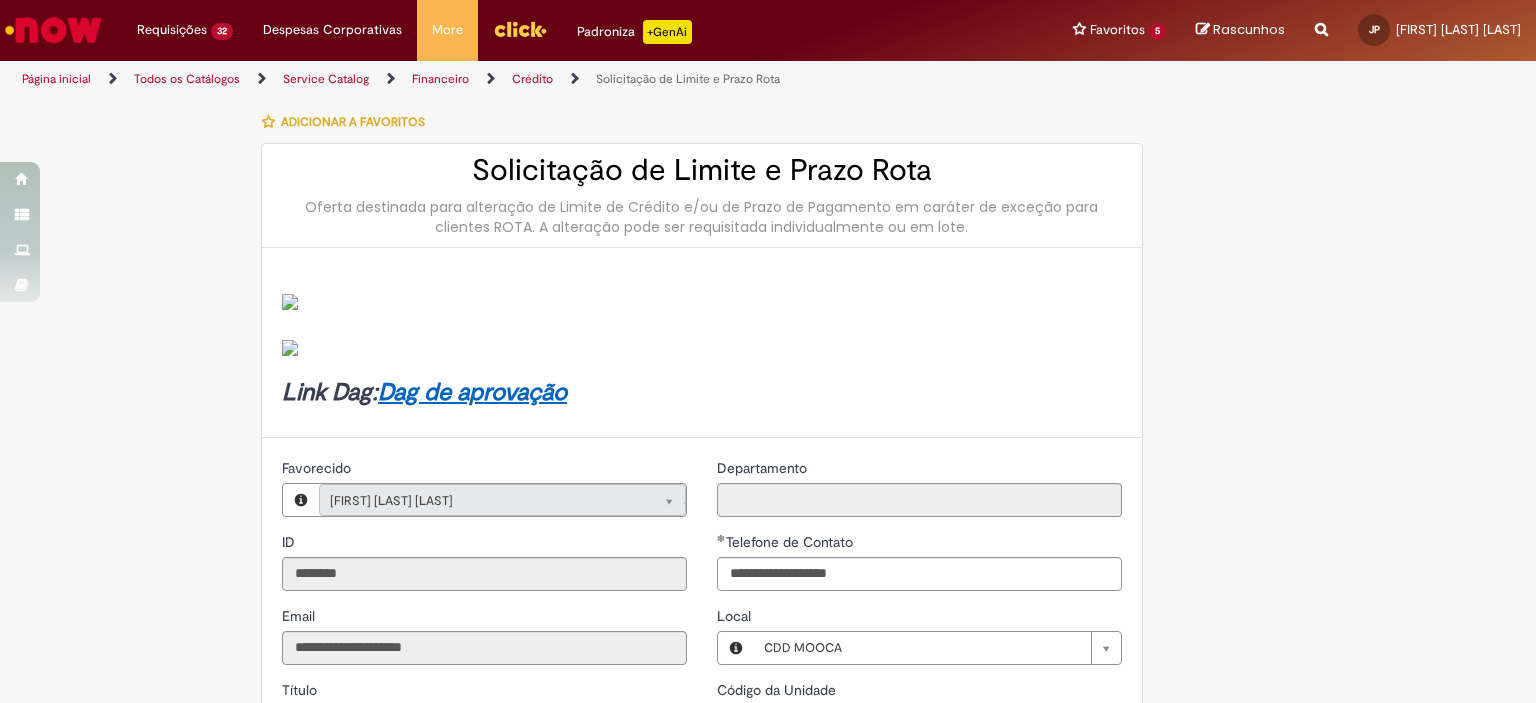 scroll, scrollTop: 300, scrollLeft: 0, axis: vertical 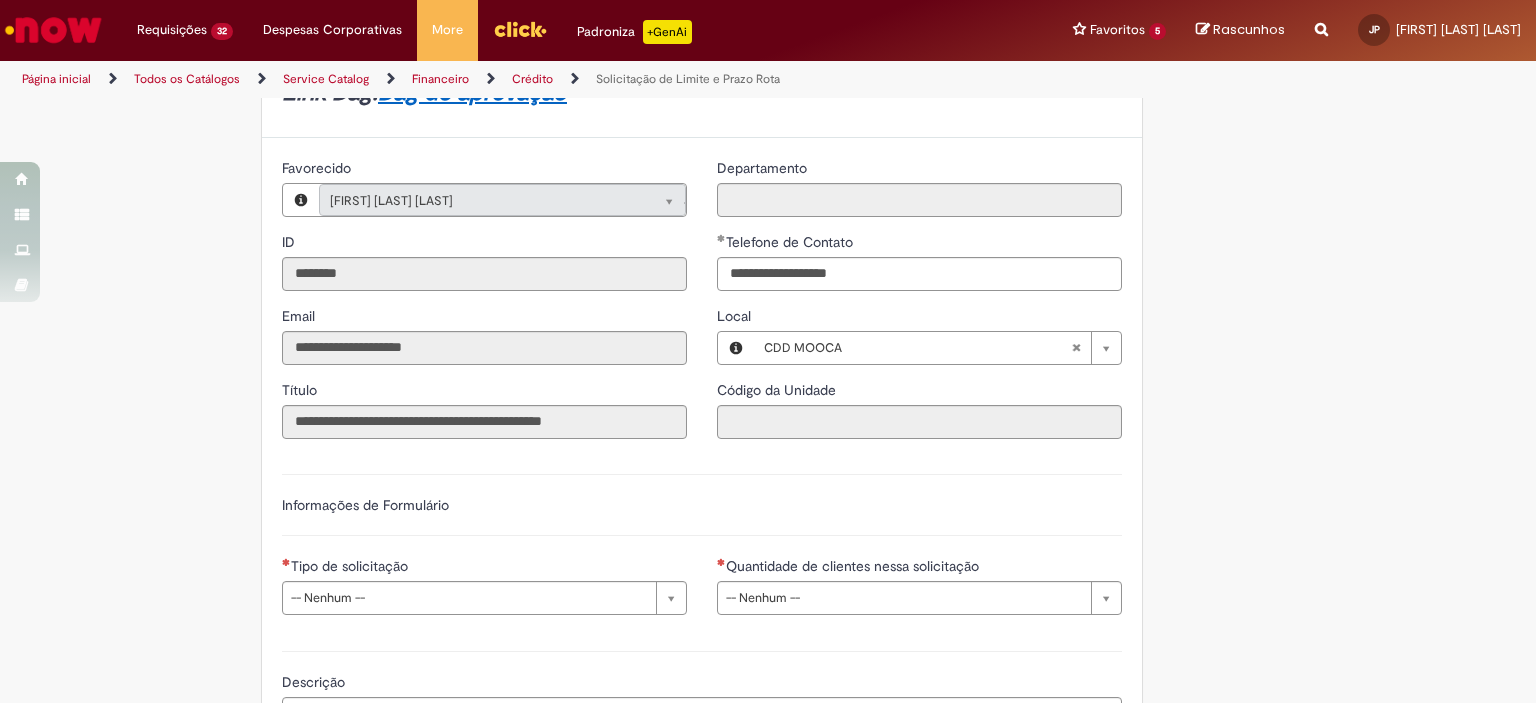 type 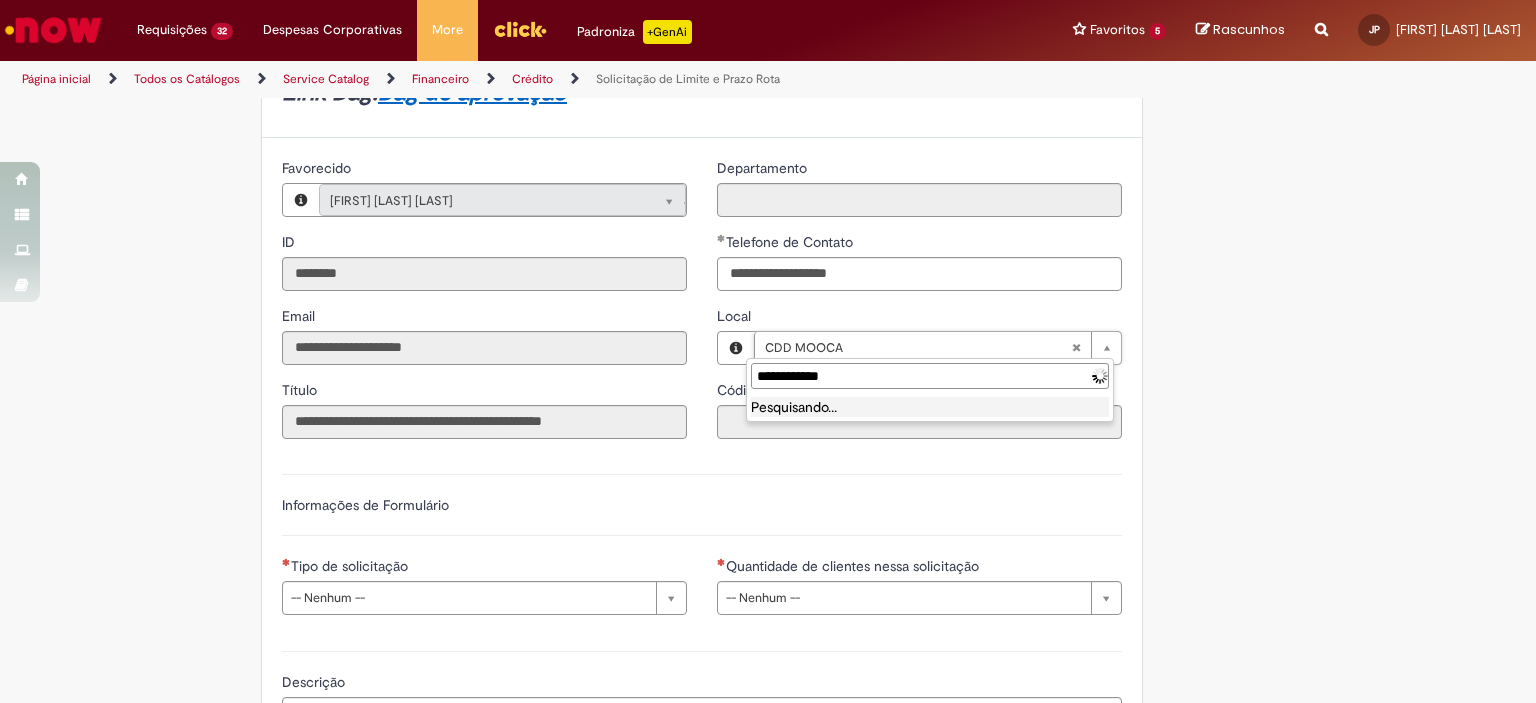 type on "**********" 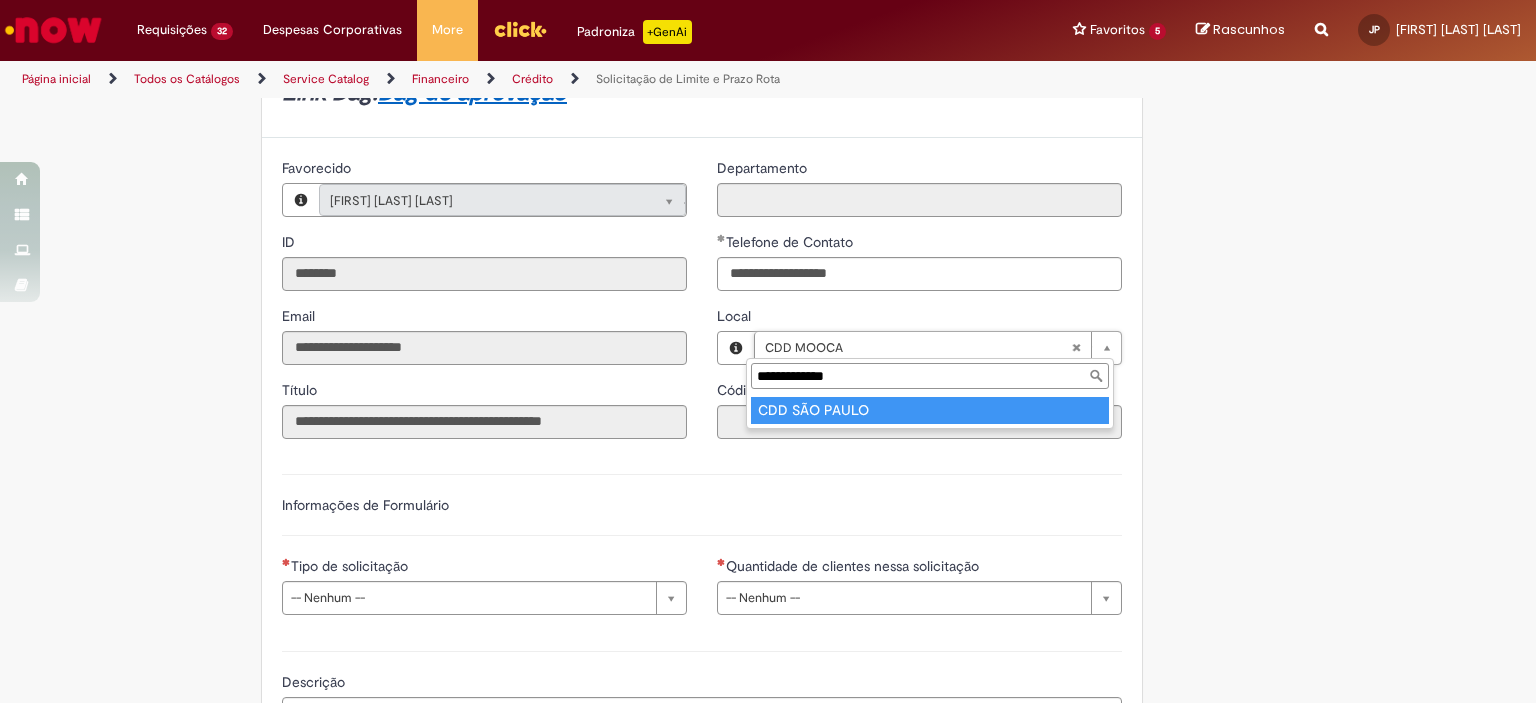 type on "**********" 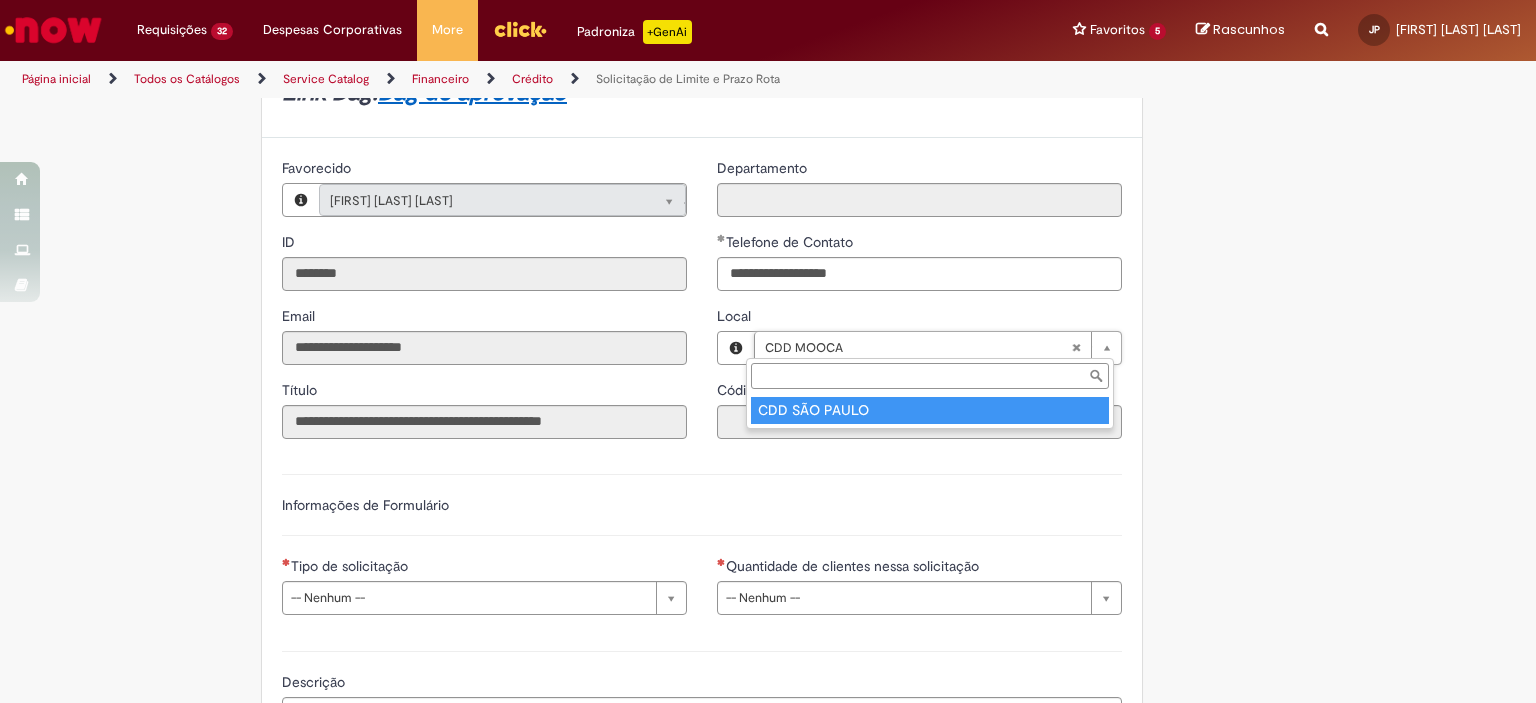 type on "****" 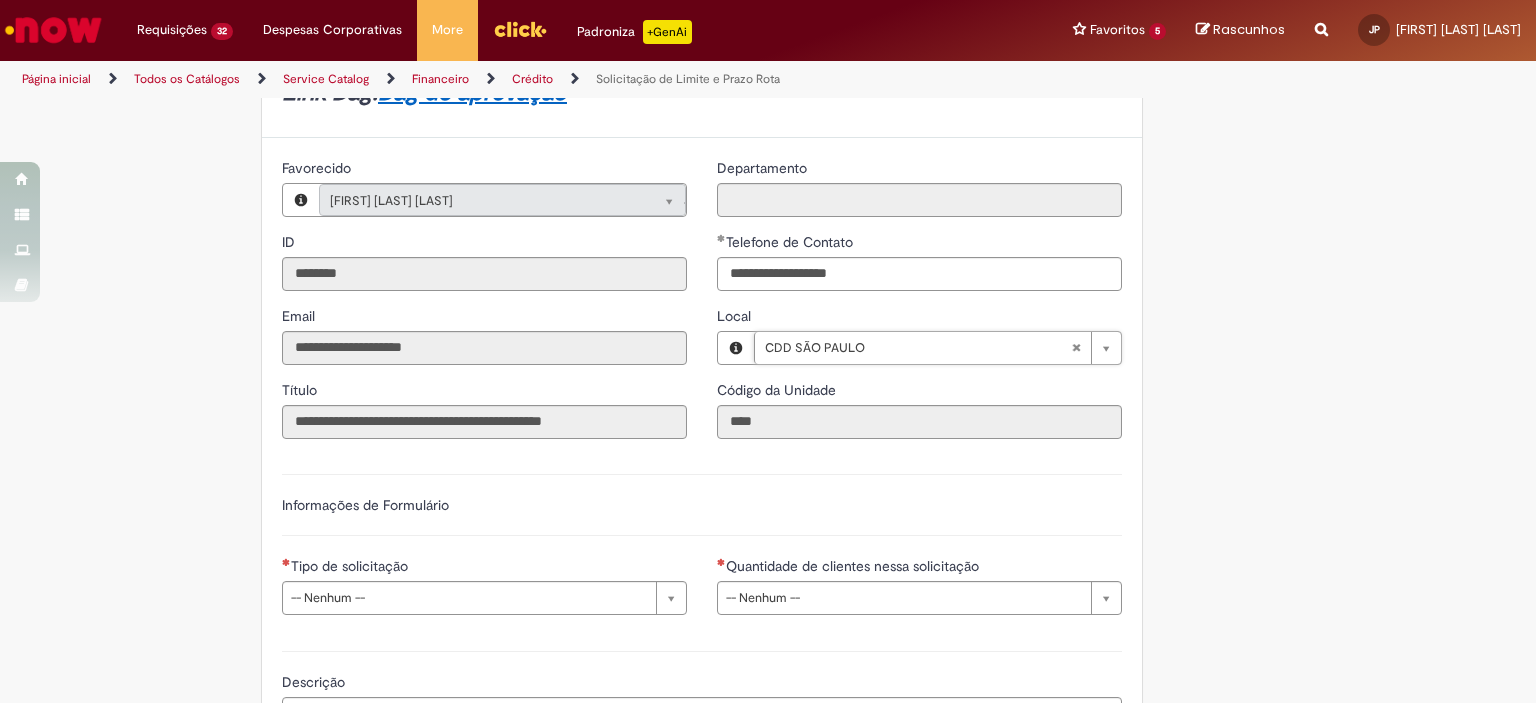scroll, scrollTop: 0, scrollLeft: 85, axis: horizontal 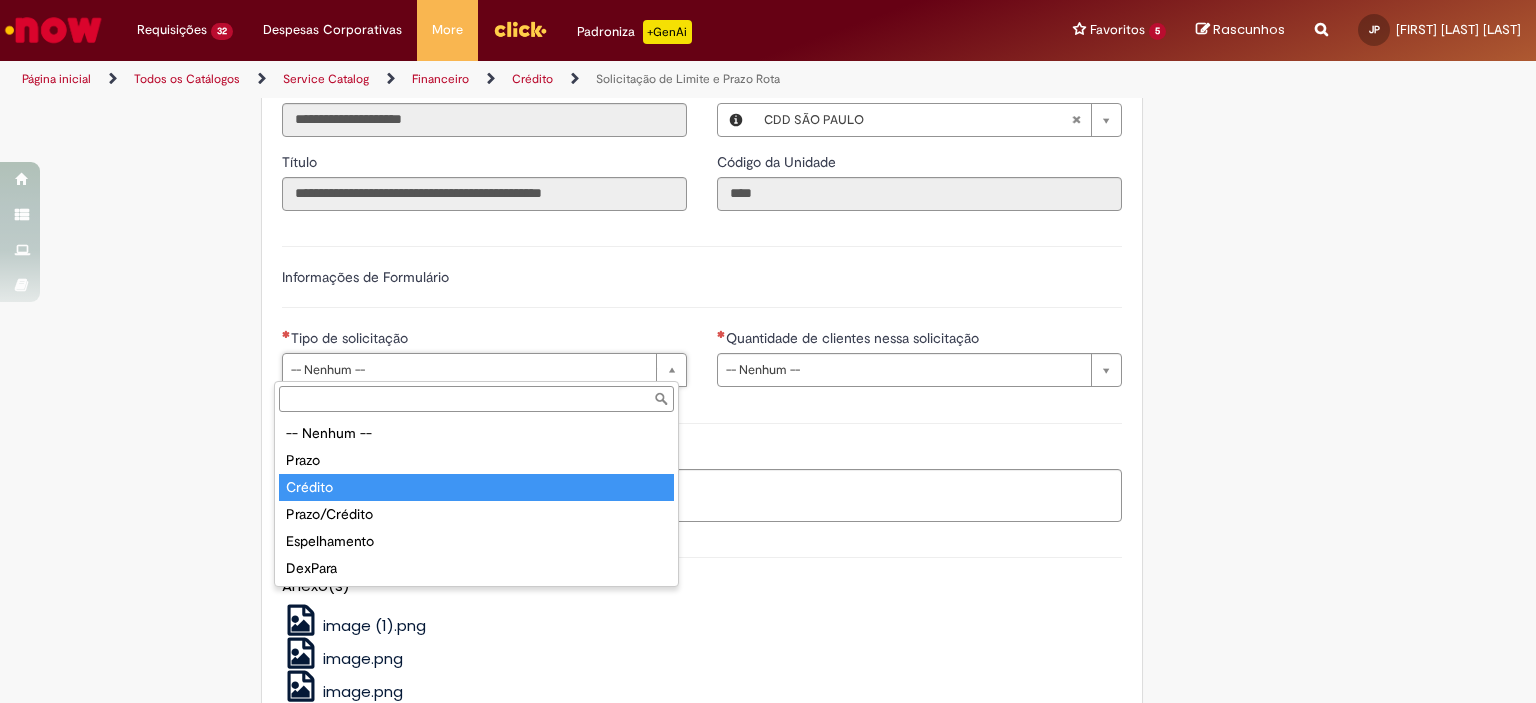 type on "*******" 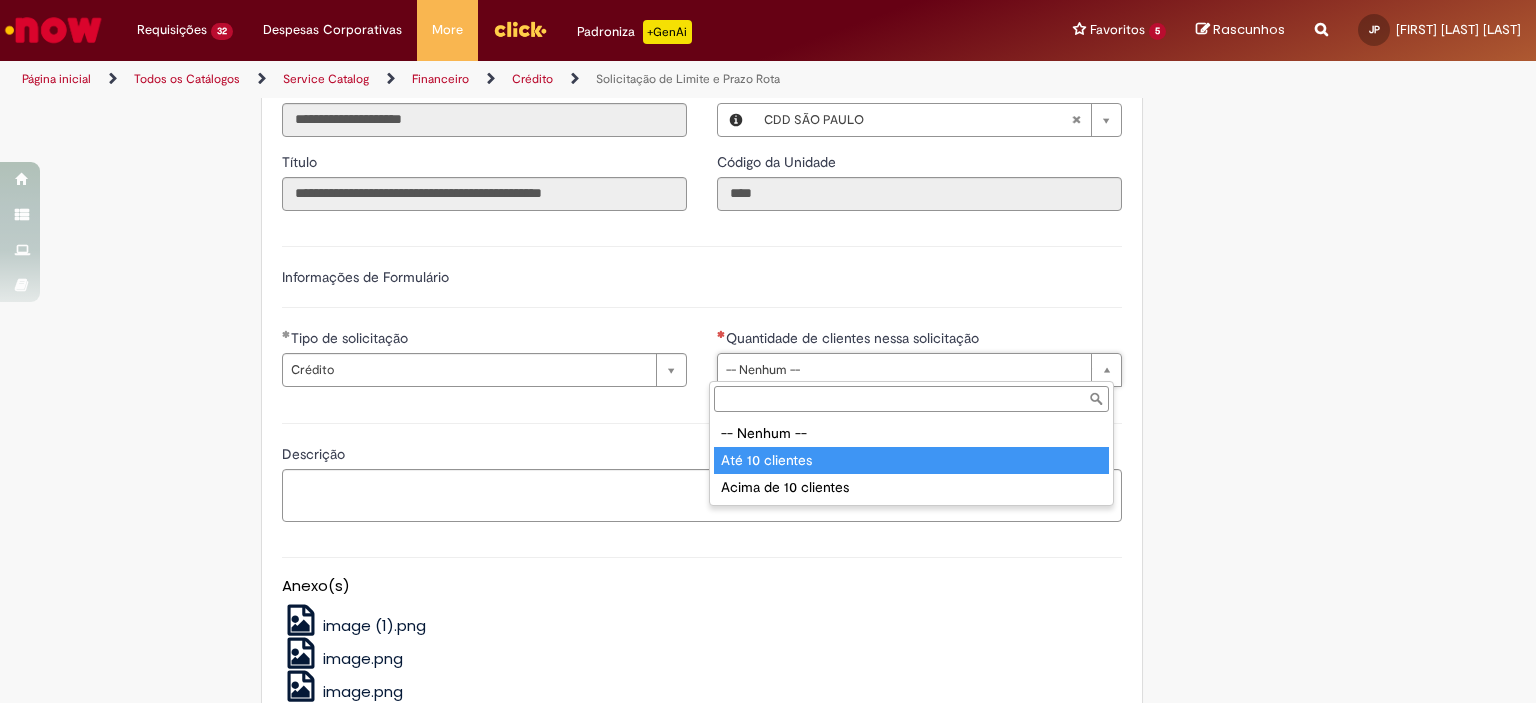 type on "**********" 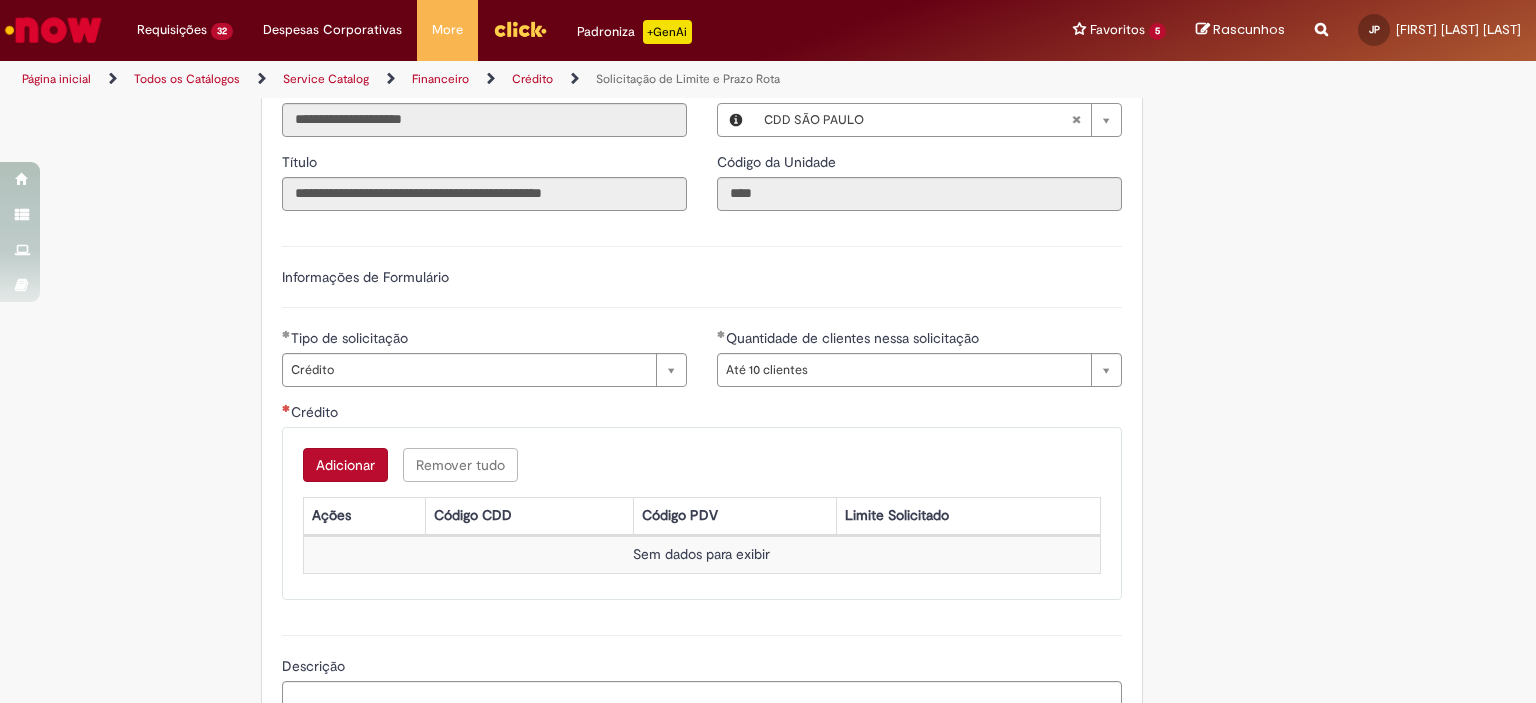 click on "Adicionar" at bounding box center (345, 465) 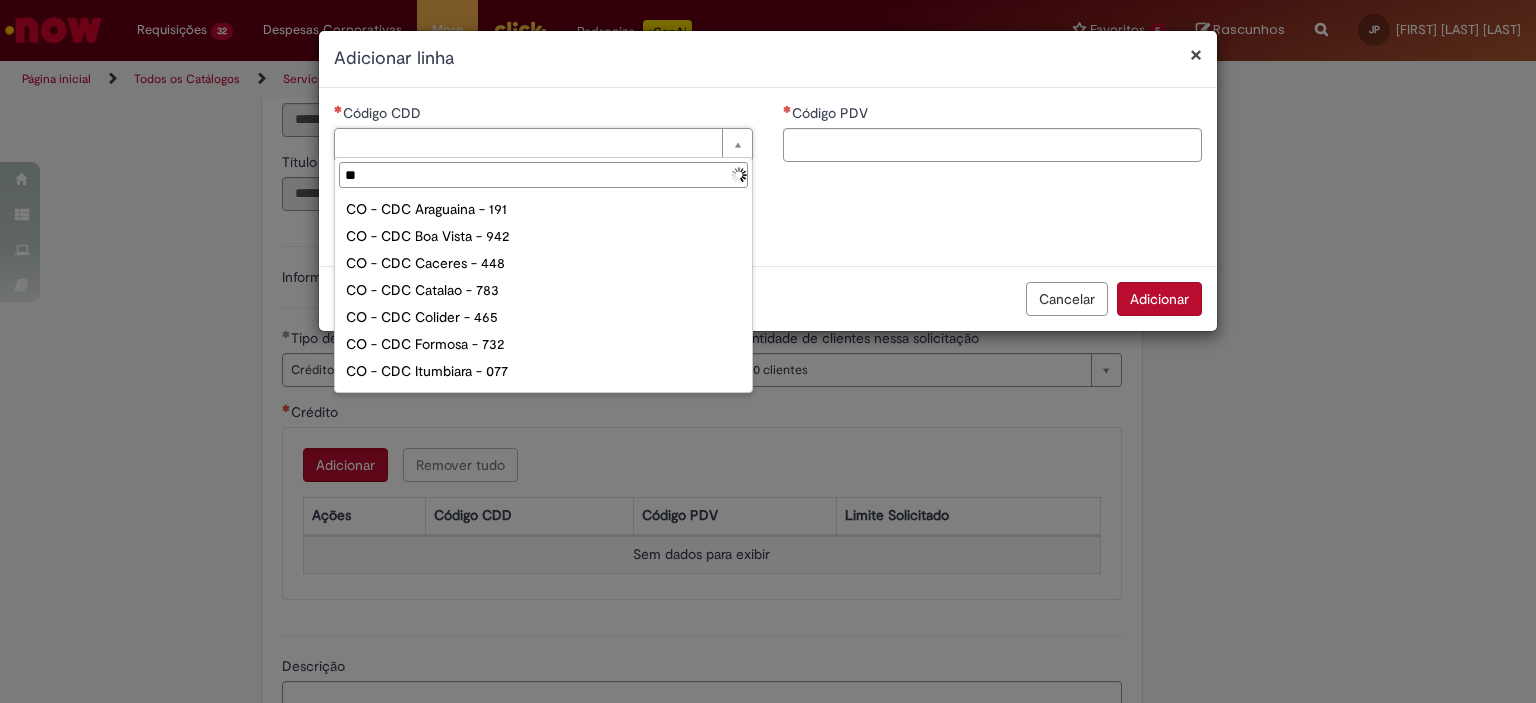 type on "***" 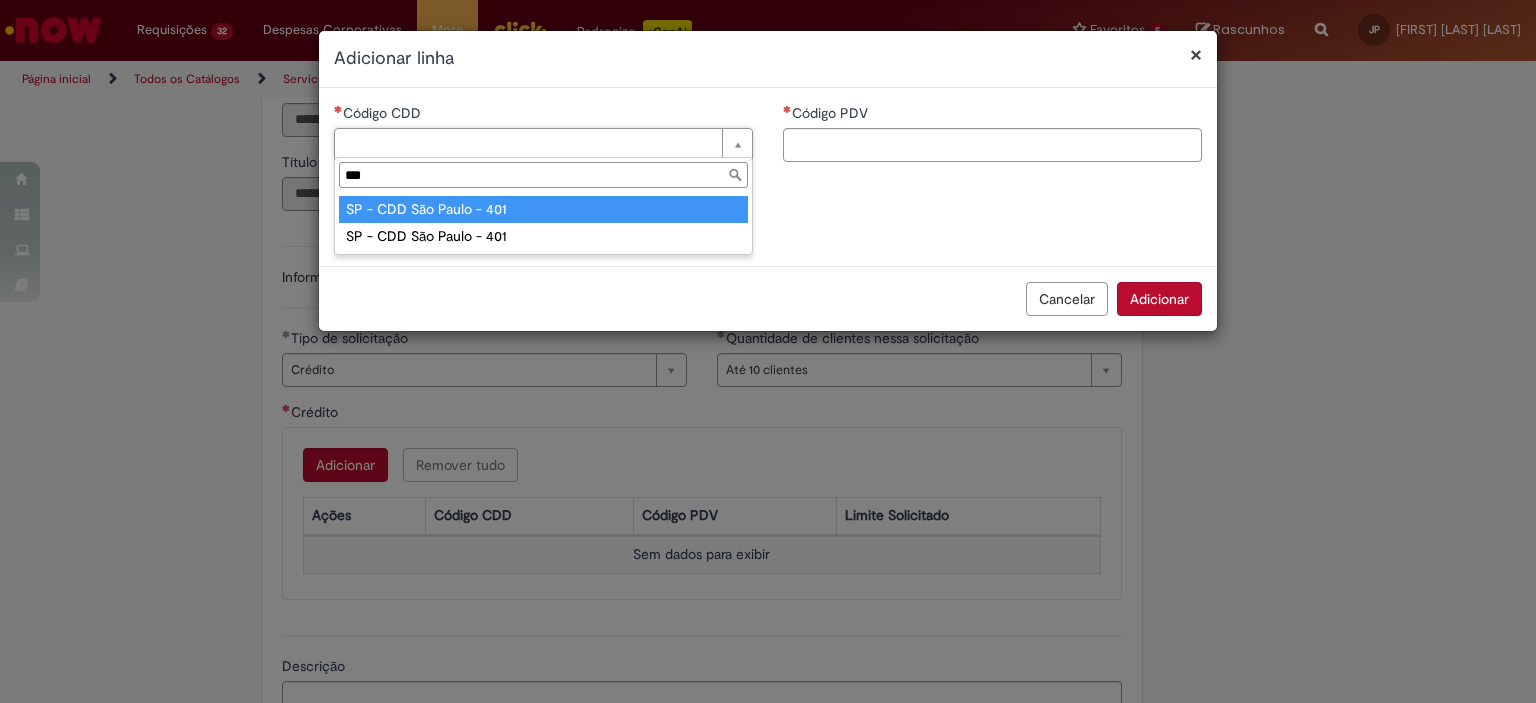 type on "**********" 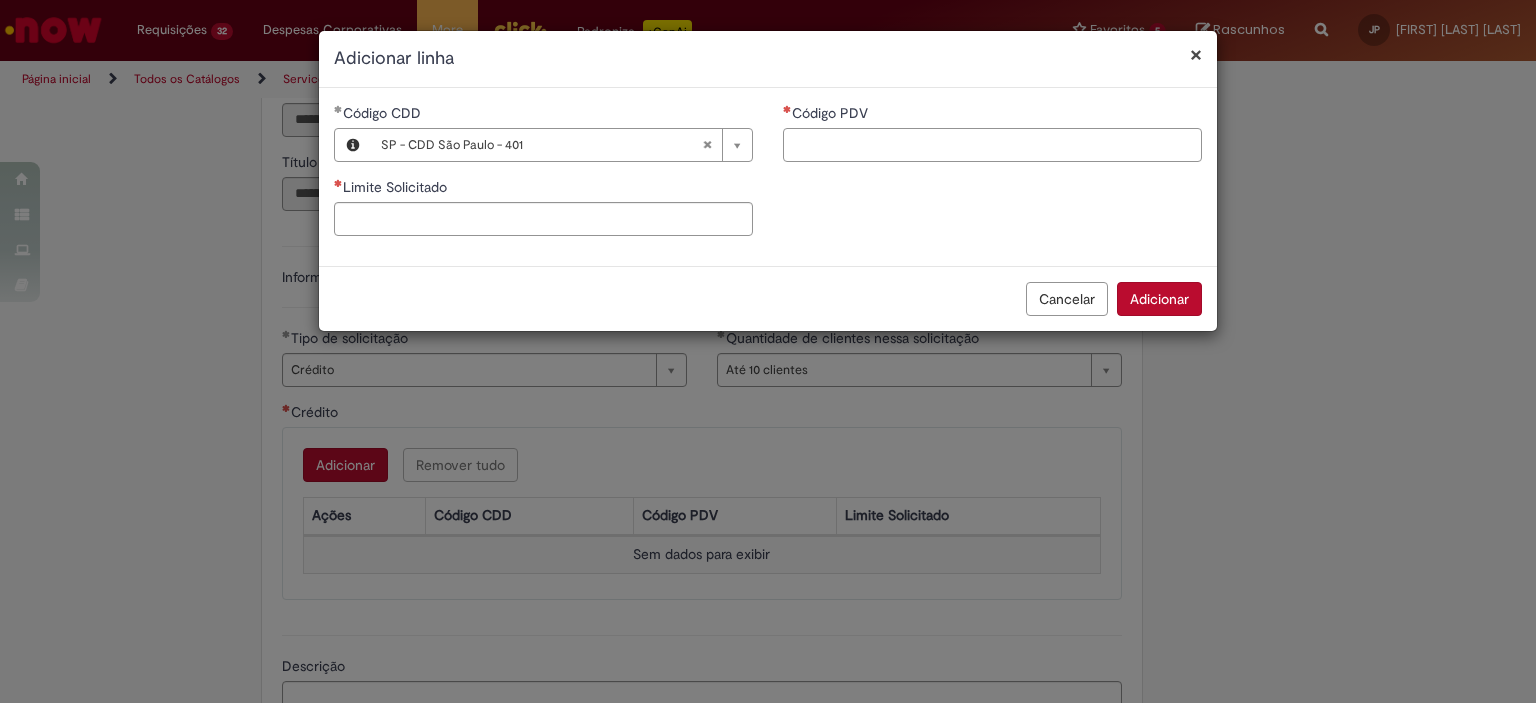 click on "Código PDV" at bounding box center [992, 145] 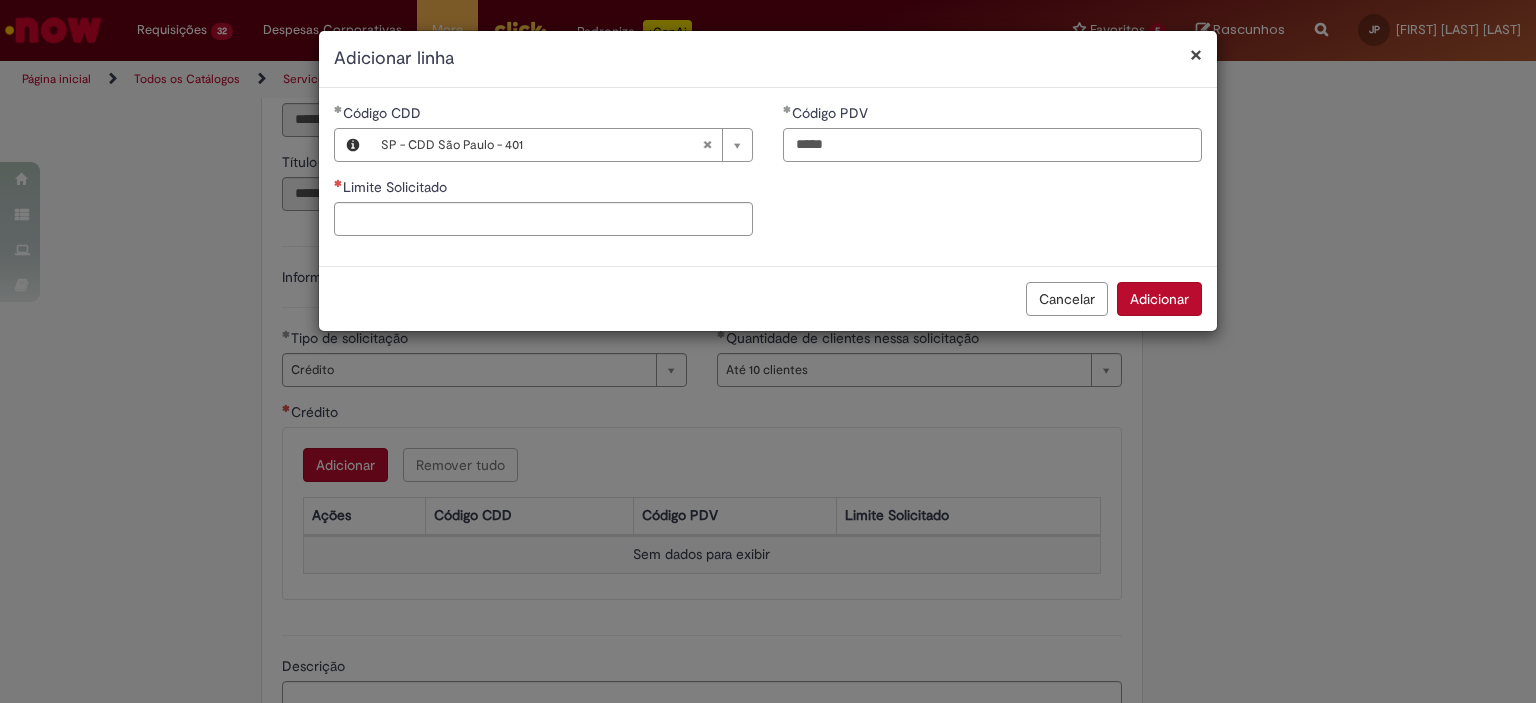 type on "*****" 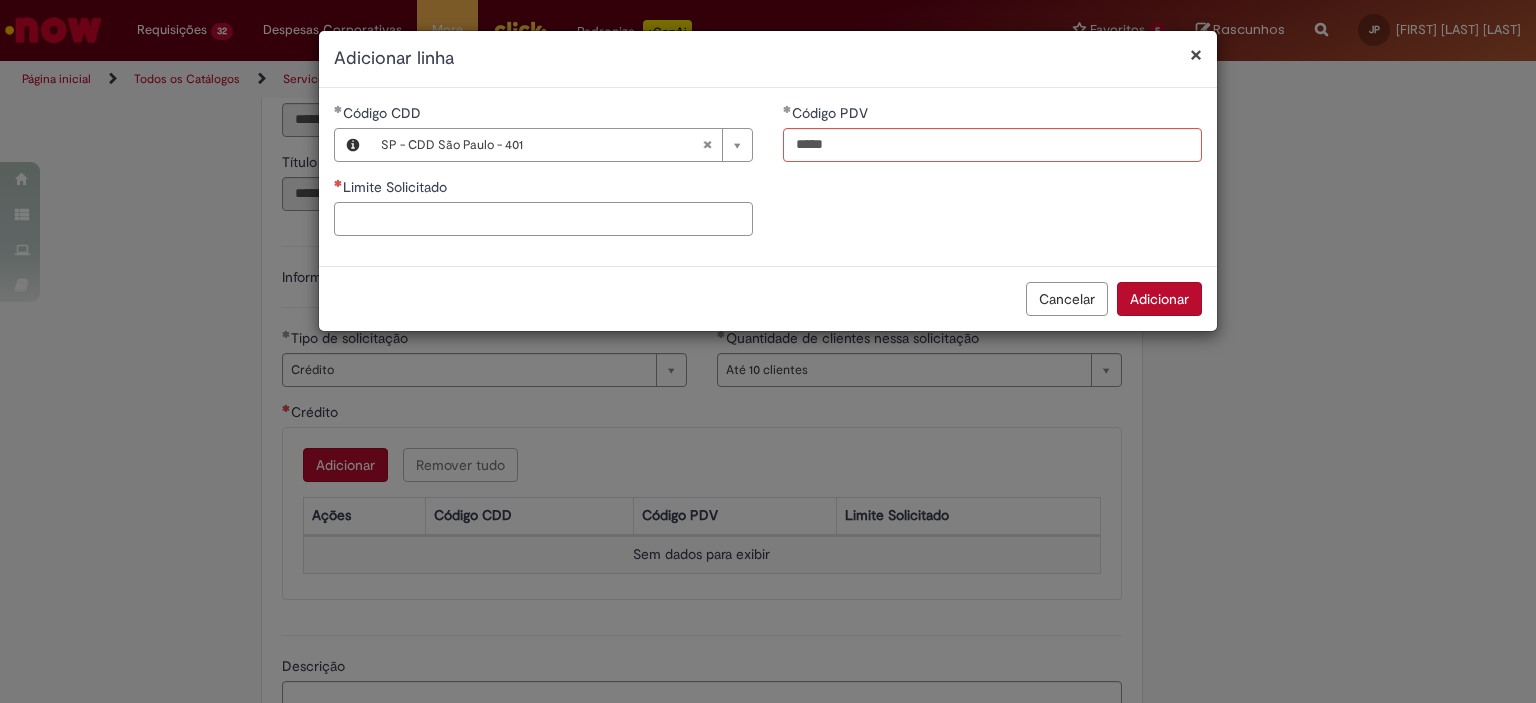click on "Limite Solicitado" at bounding box center [543, 219] 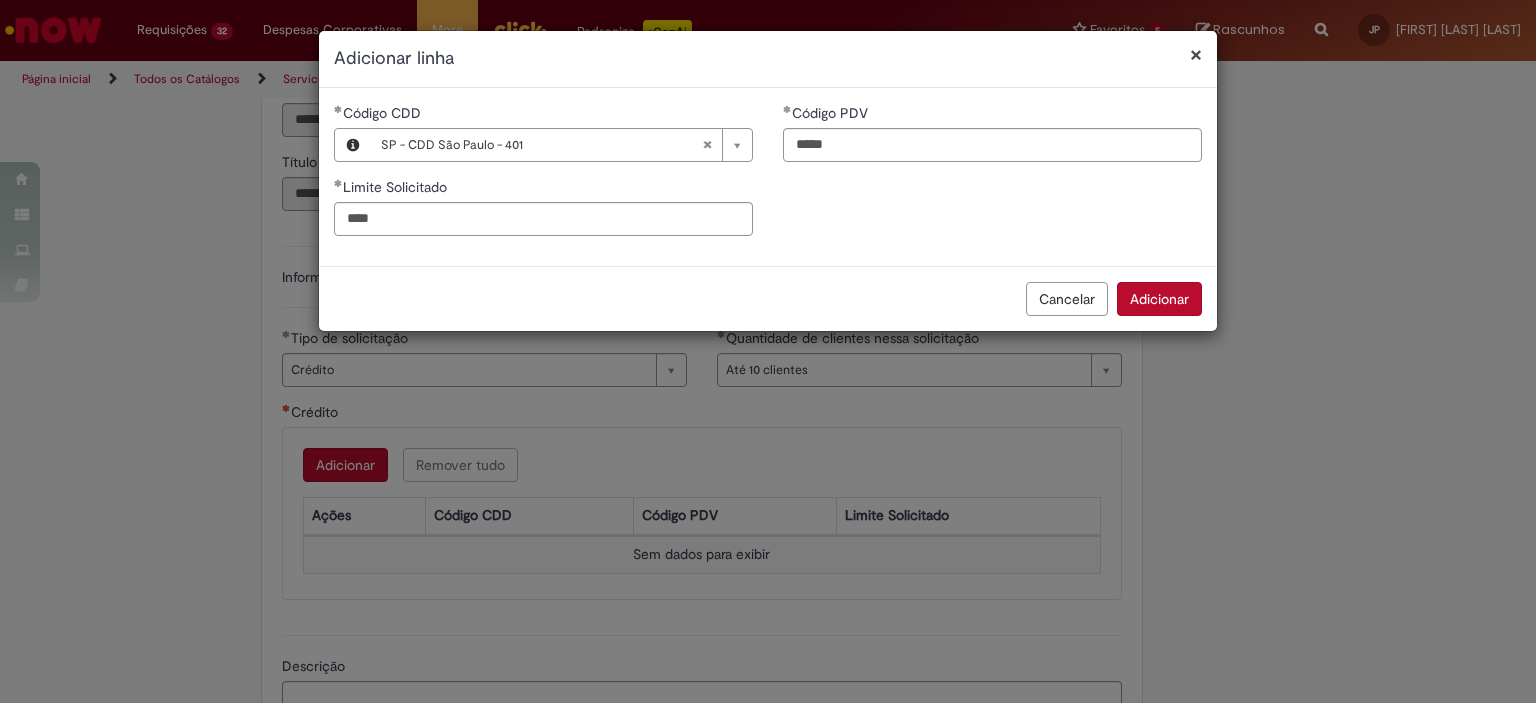 type on "********" 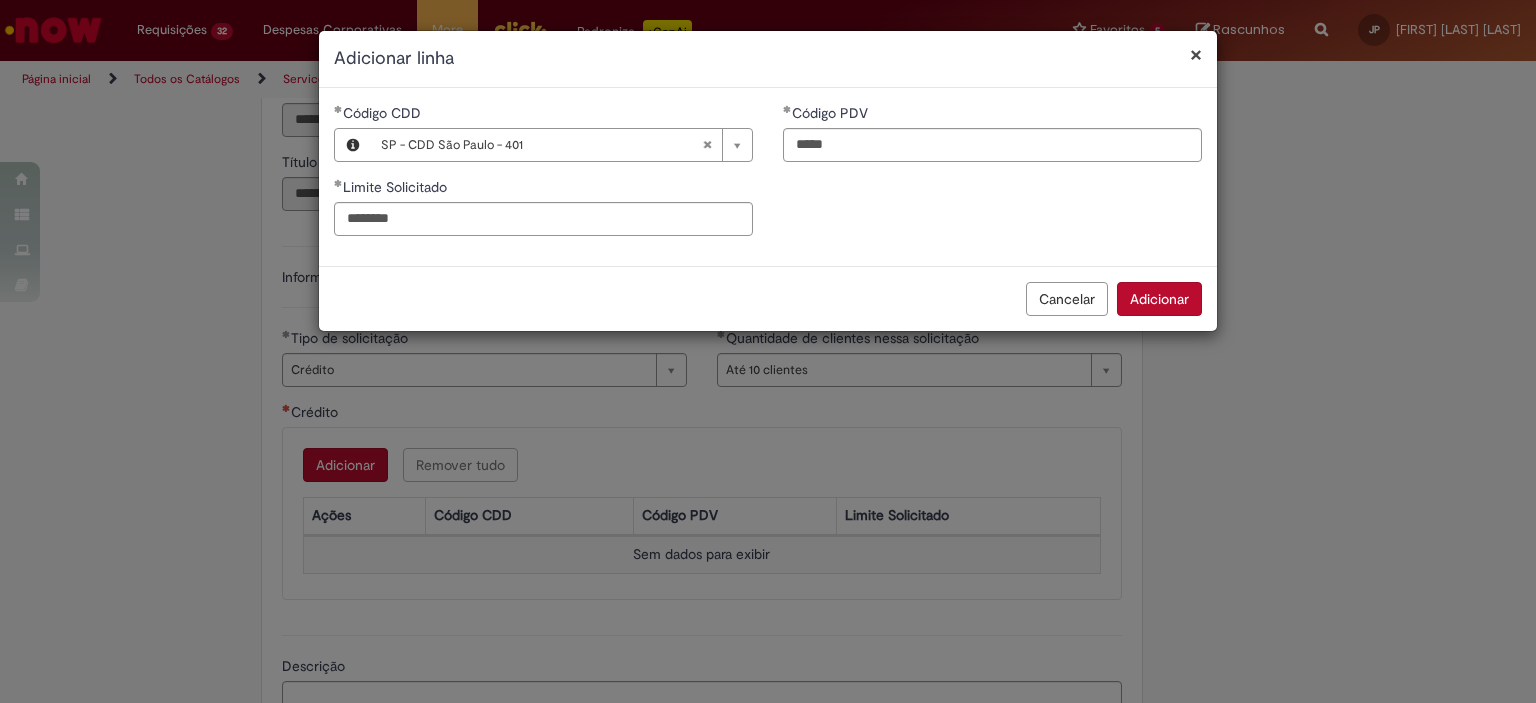 click on "**********" at bounding box center [768, 177] 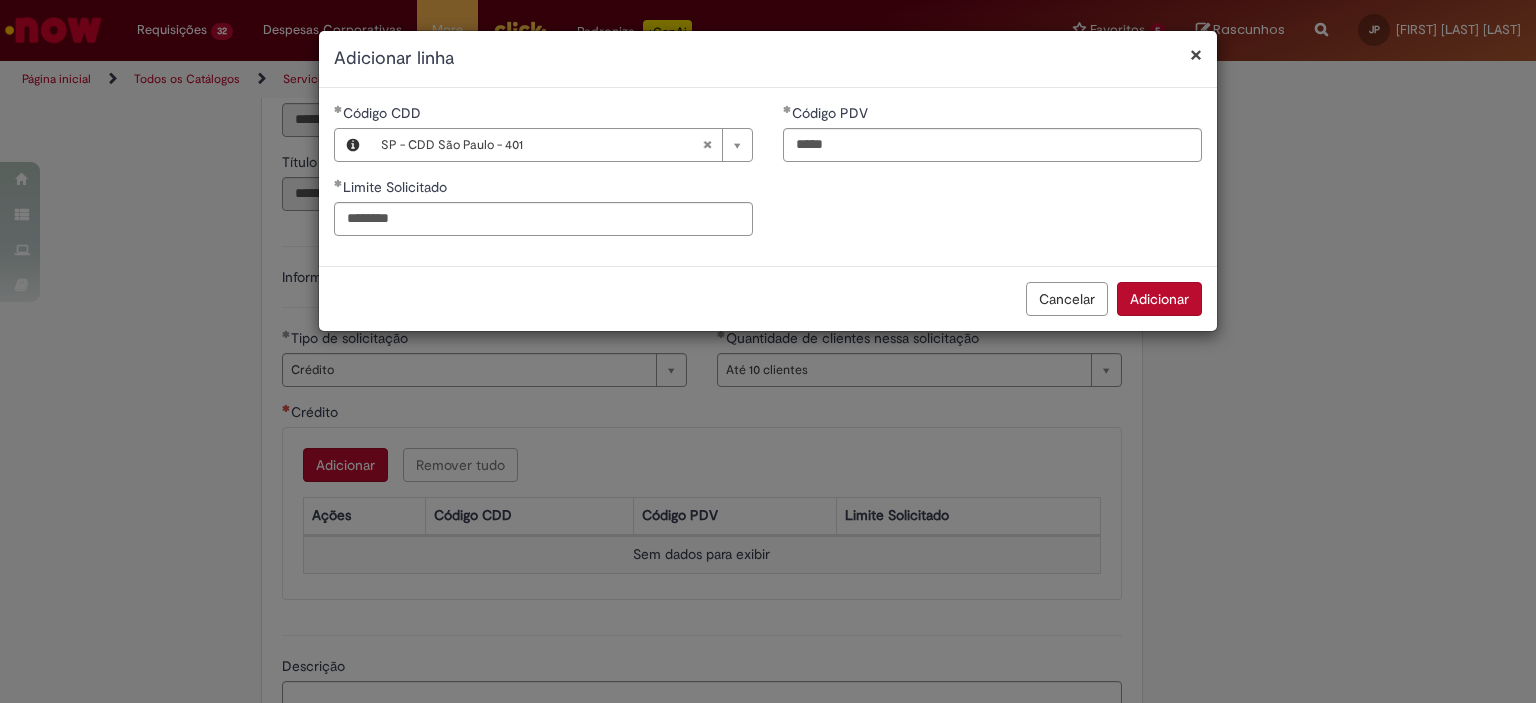 click on "Adicionar" at bounding box center [1159, 299] 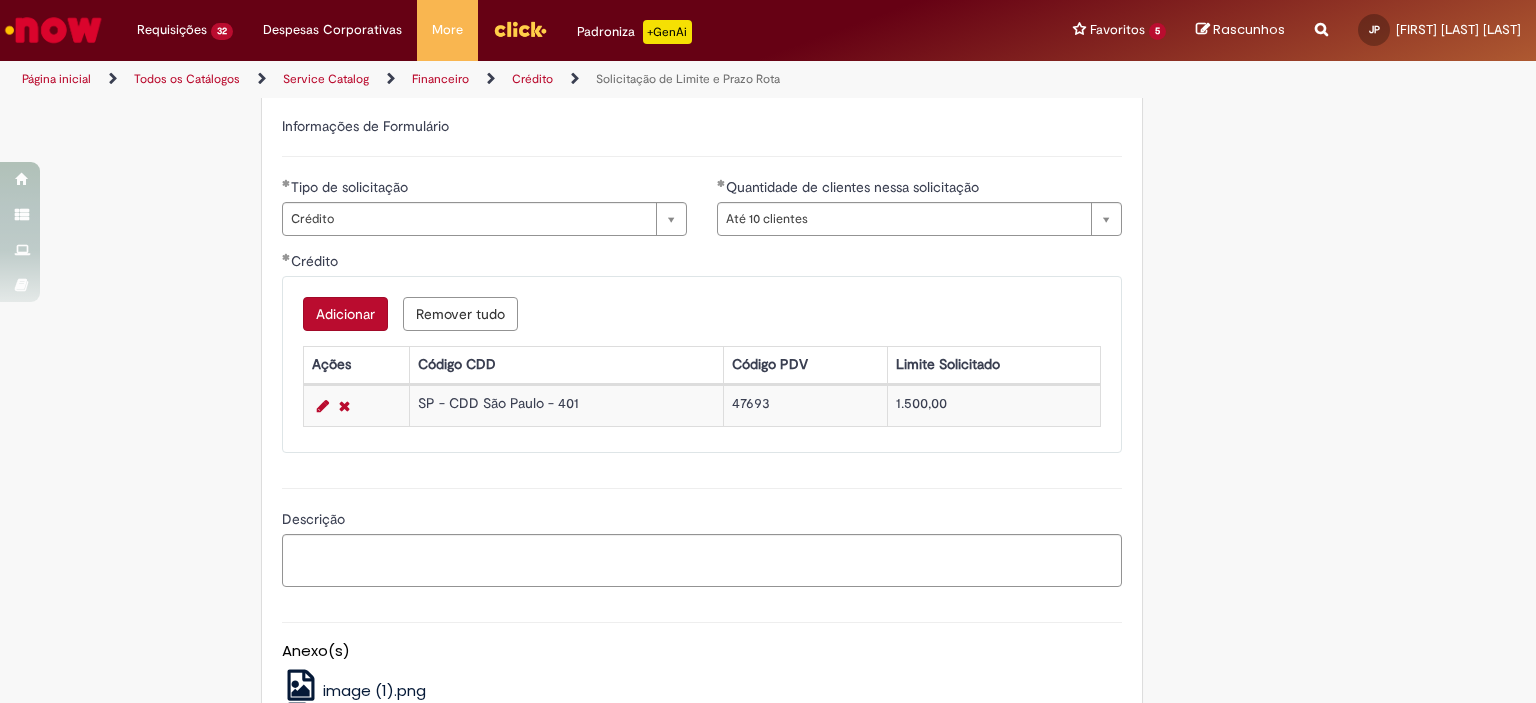 scroll, scrollTop: 708, scrollLeft: 0, axis: vertical 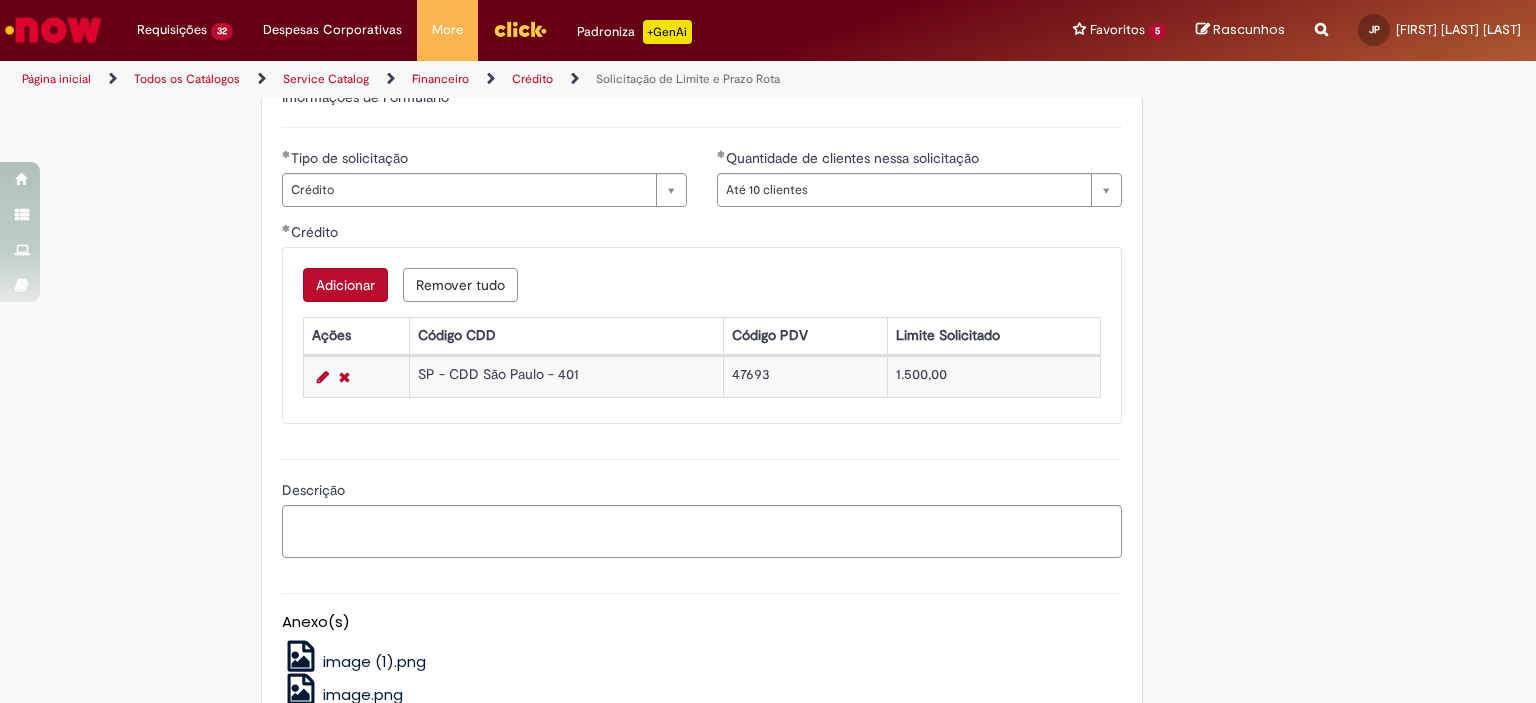 click on "47693" at bounding box center (805, 376) 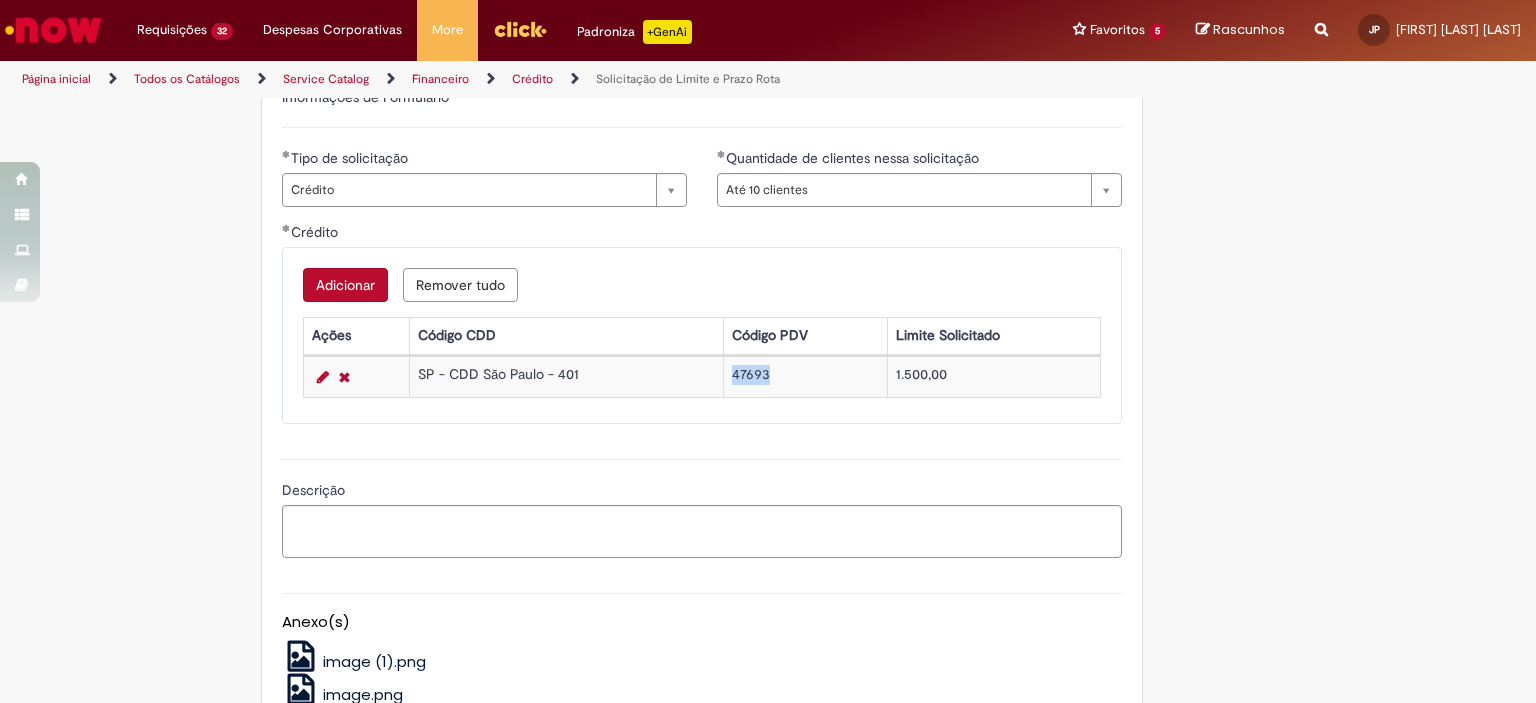 click on "47693" at bounding box center (805, 376) 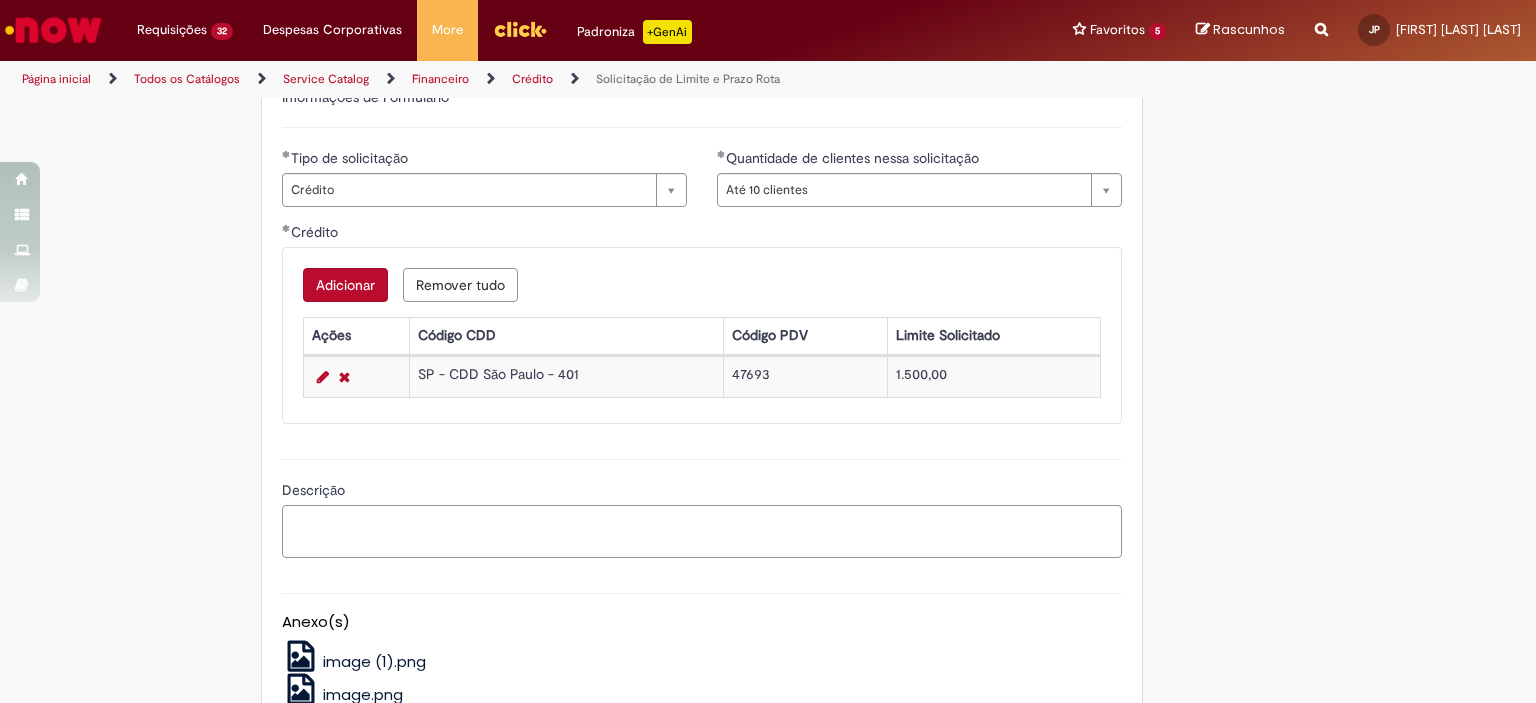 click on "Descrição" at bounding box center [702, 532] 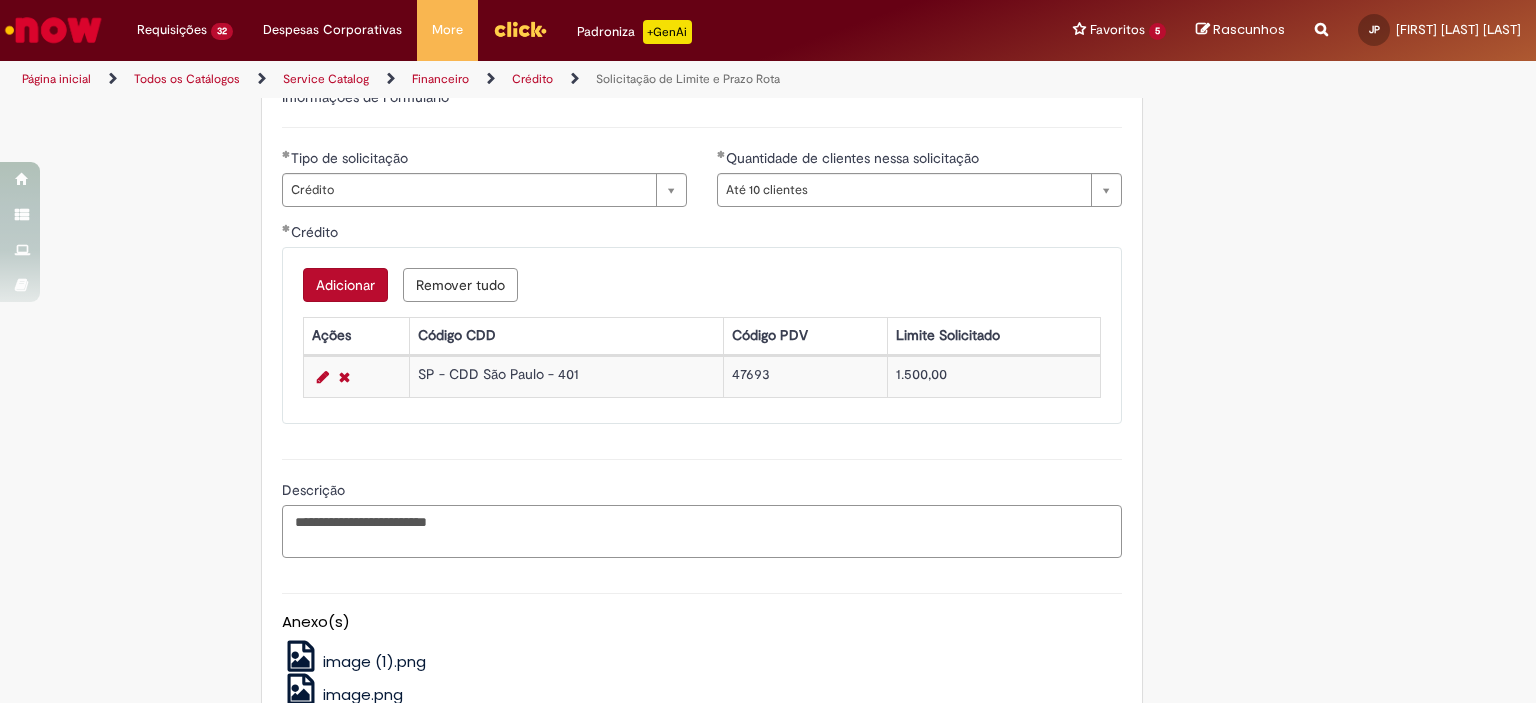 paste on "******" 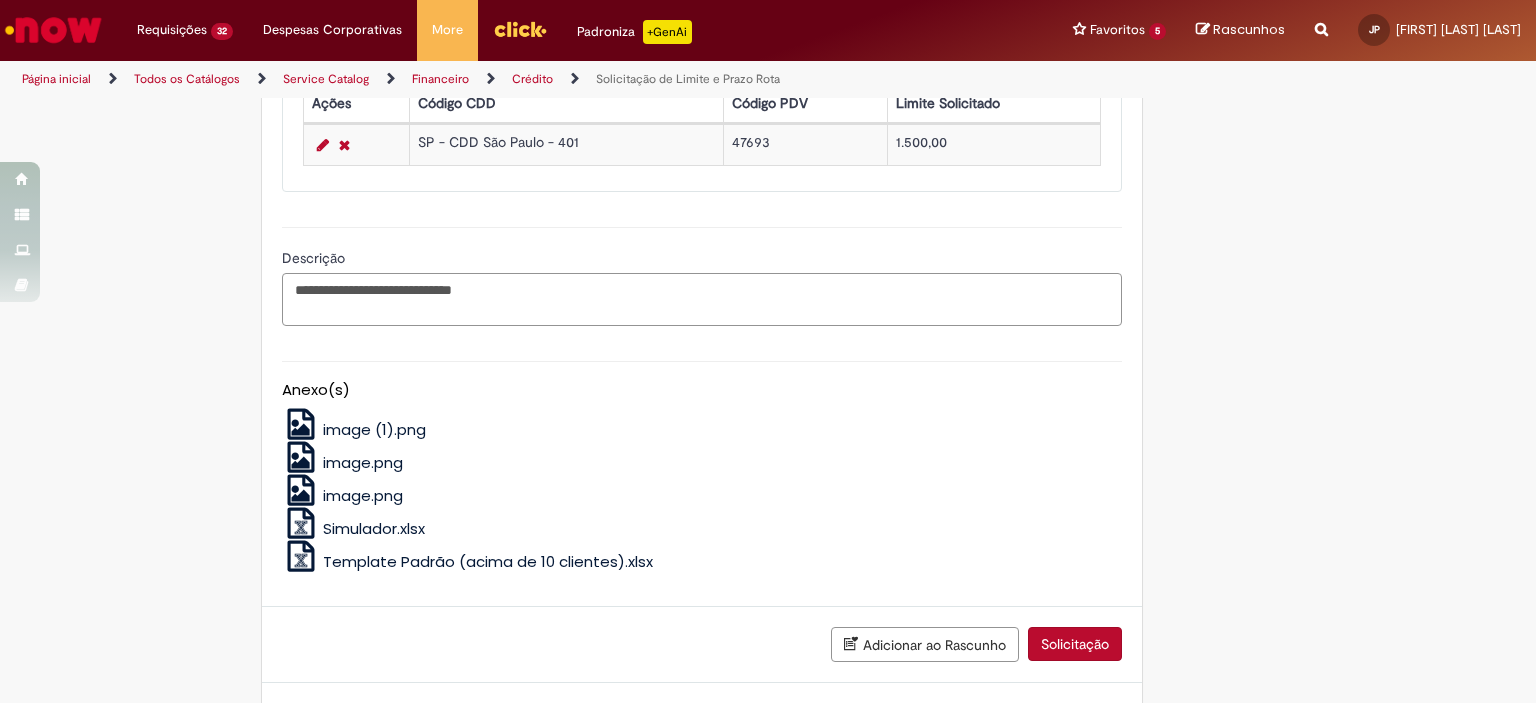 scroll, scrollTop: 1021, scrollLeft: 0, axis: vertical 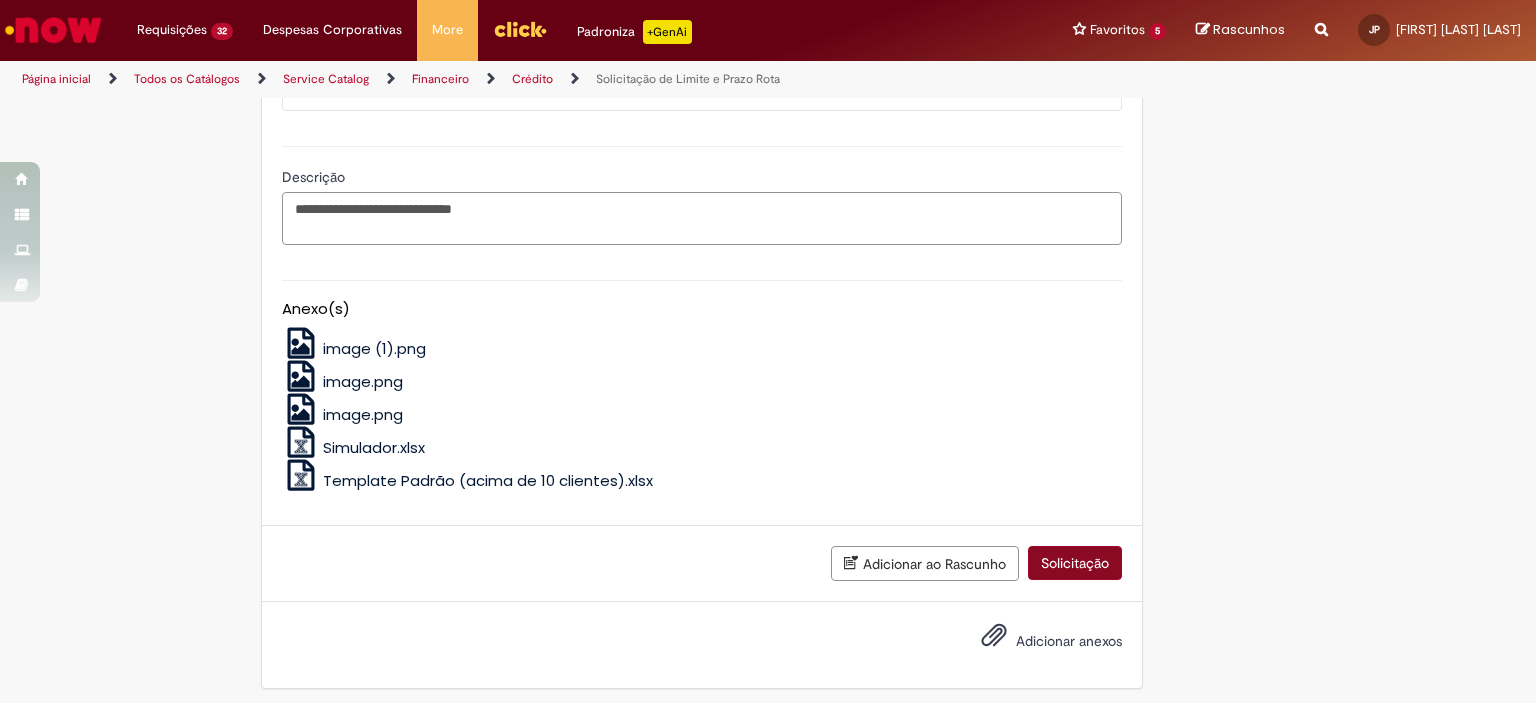 type on "**********" 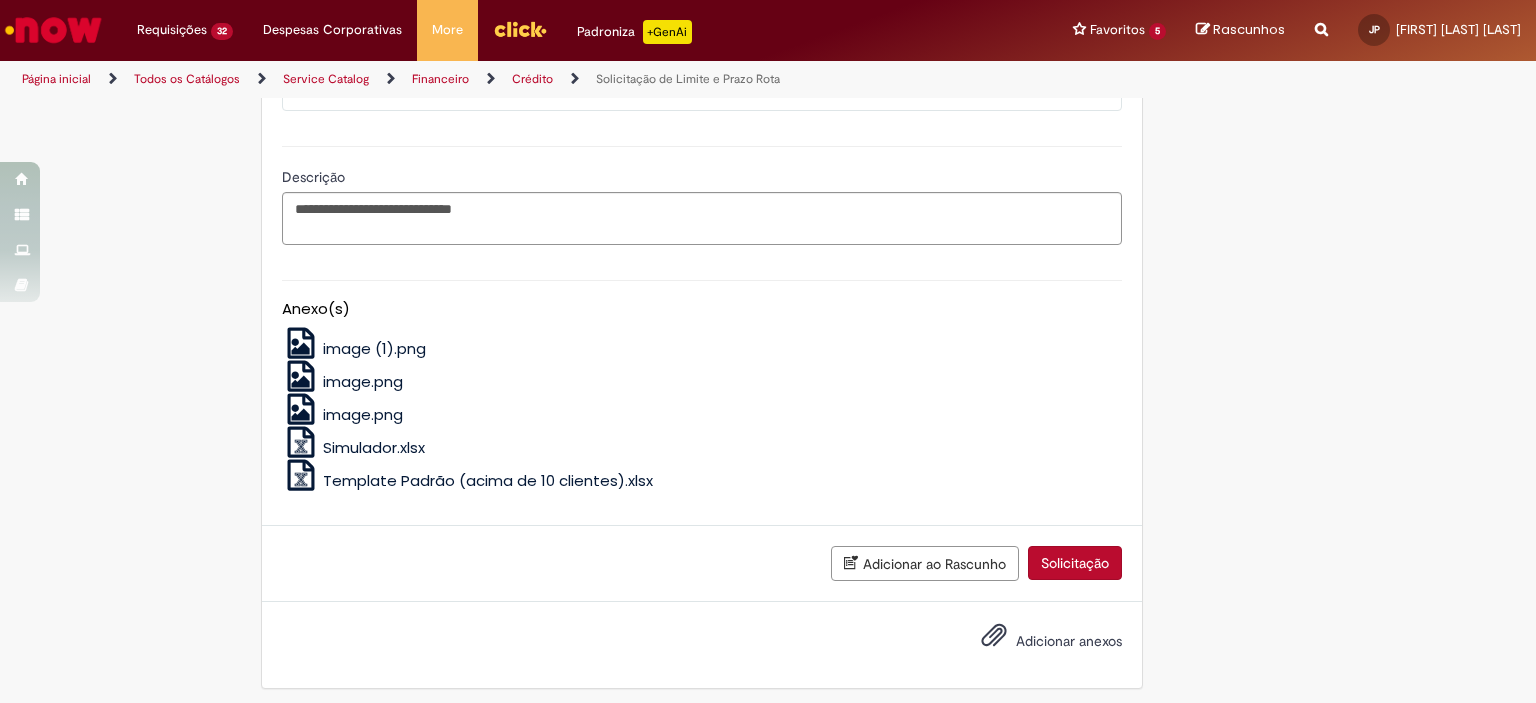 click on "Solicitação" at bounding box center (1075, 563) 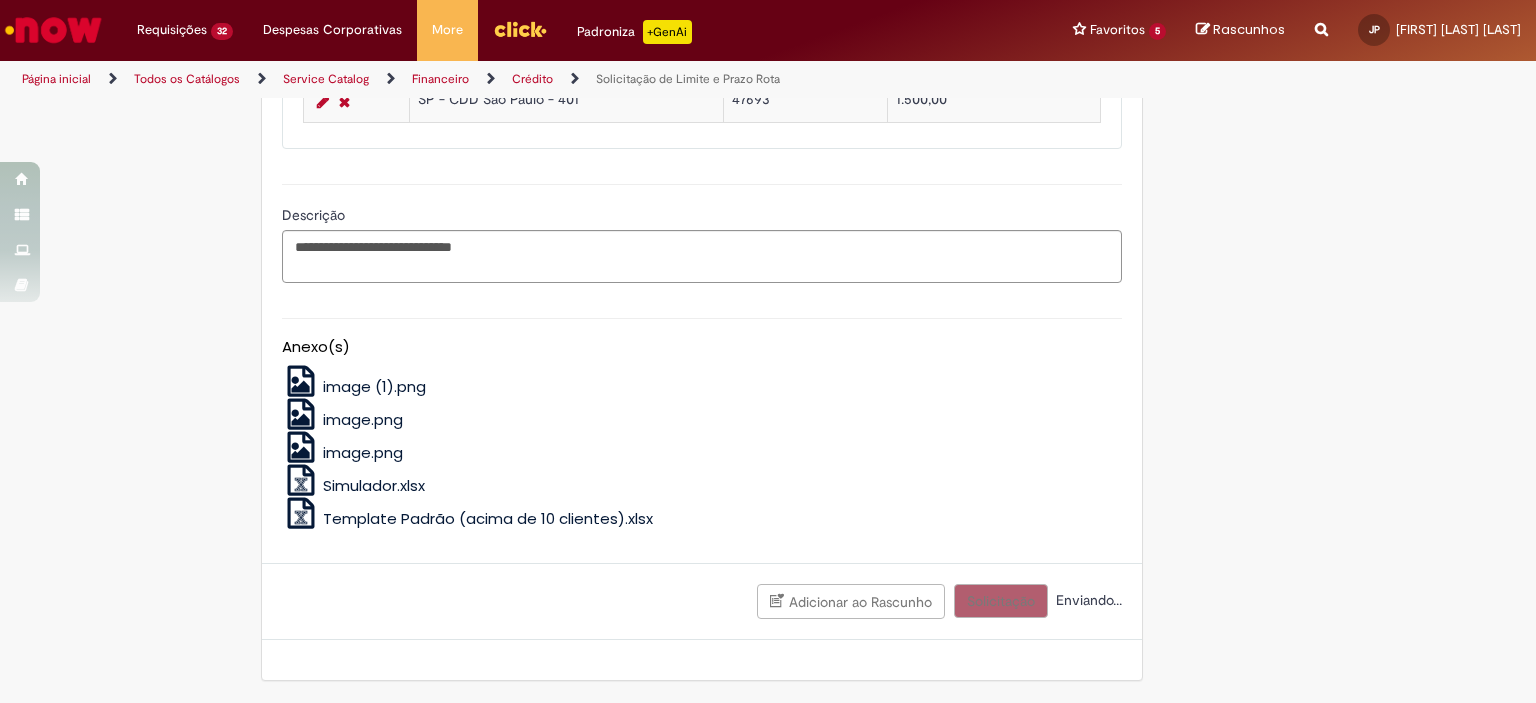 scroll, scrollTop: 978, scrollLeft: 0, axis: vertical 